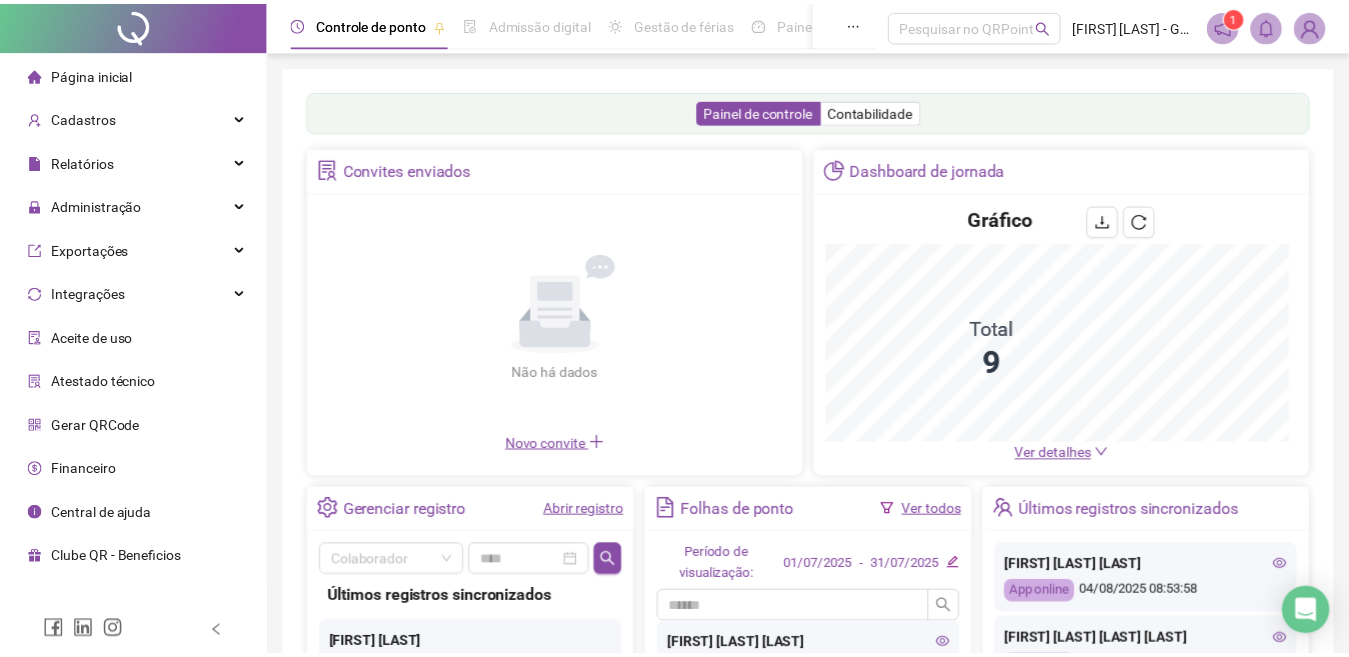 scroll, scrollTop: 0, scrollLeft: 0, axis: both 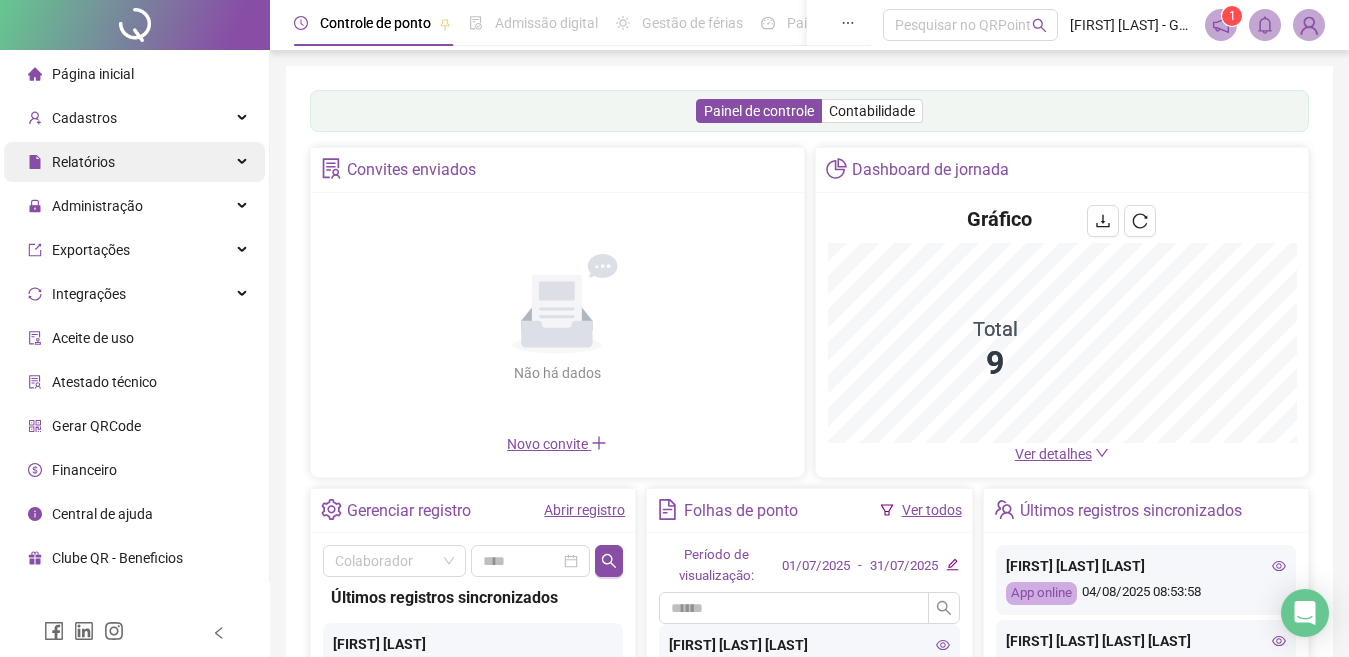 click on "Relatórios" at bounding box center [134, 162] 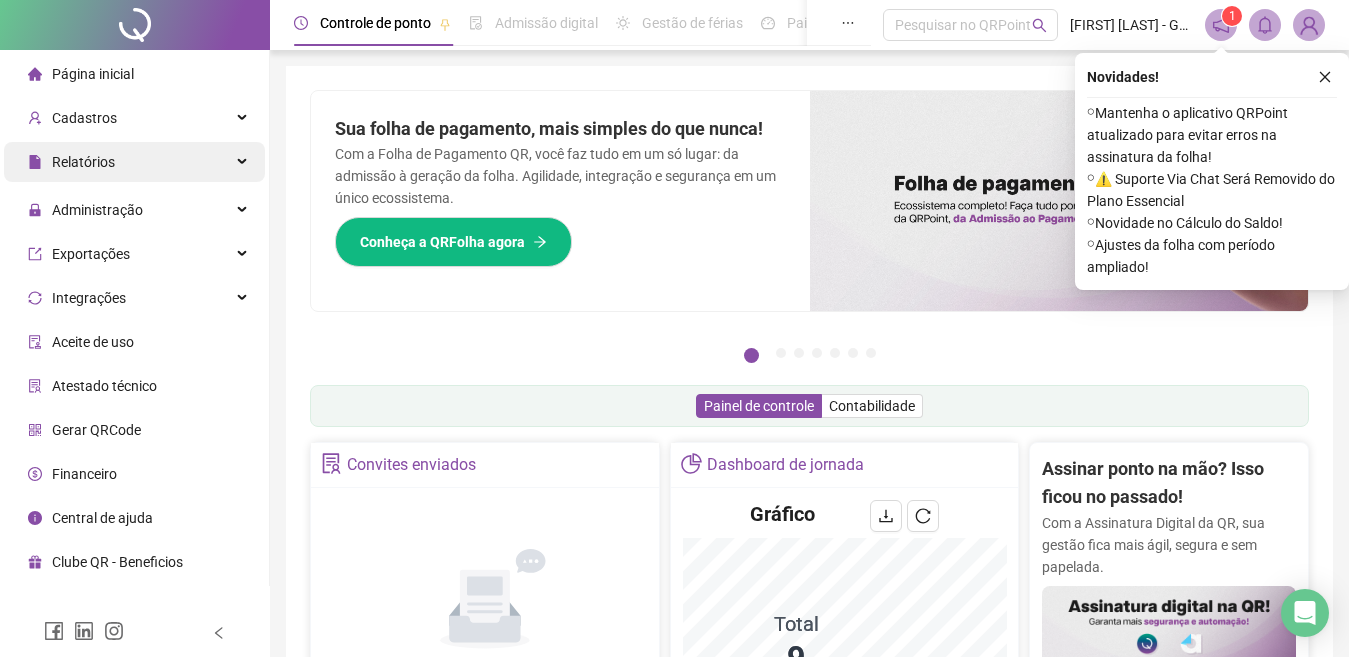 click on "Relatórios" at bounding box center [134, 162] 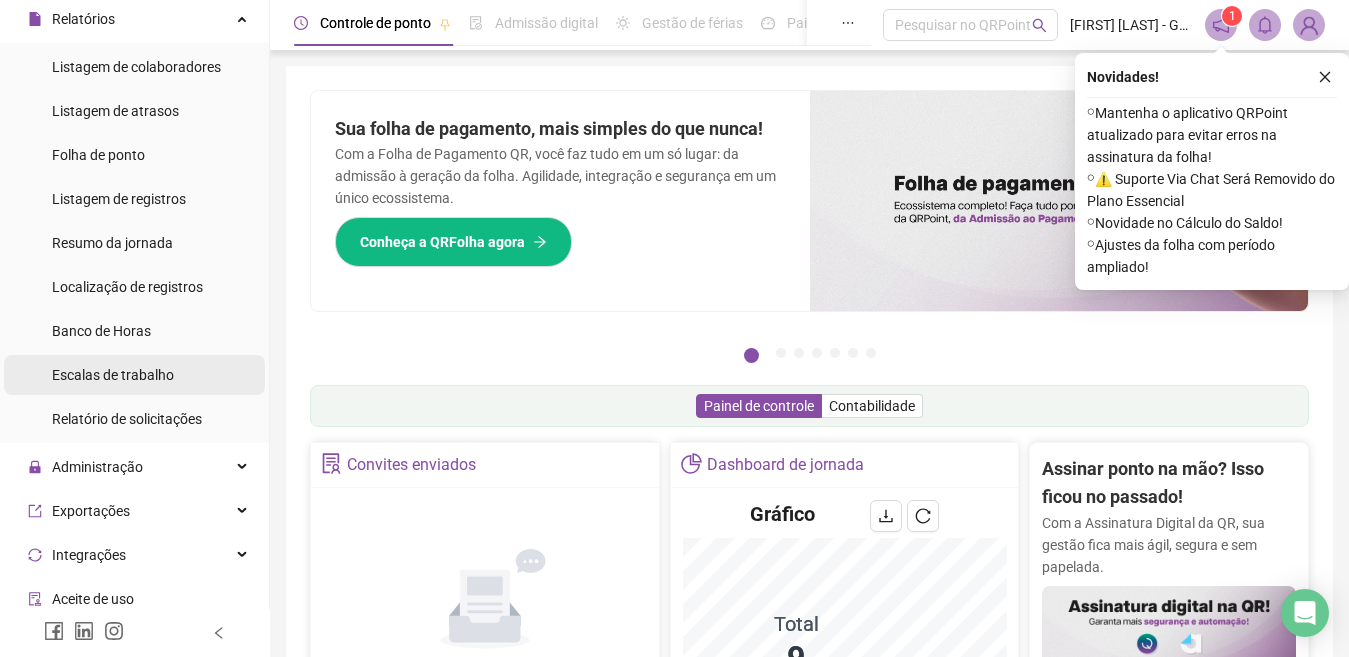 scroll, scrollTop: 200, scrollLeft: 0, axis: vertical 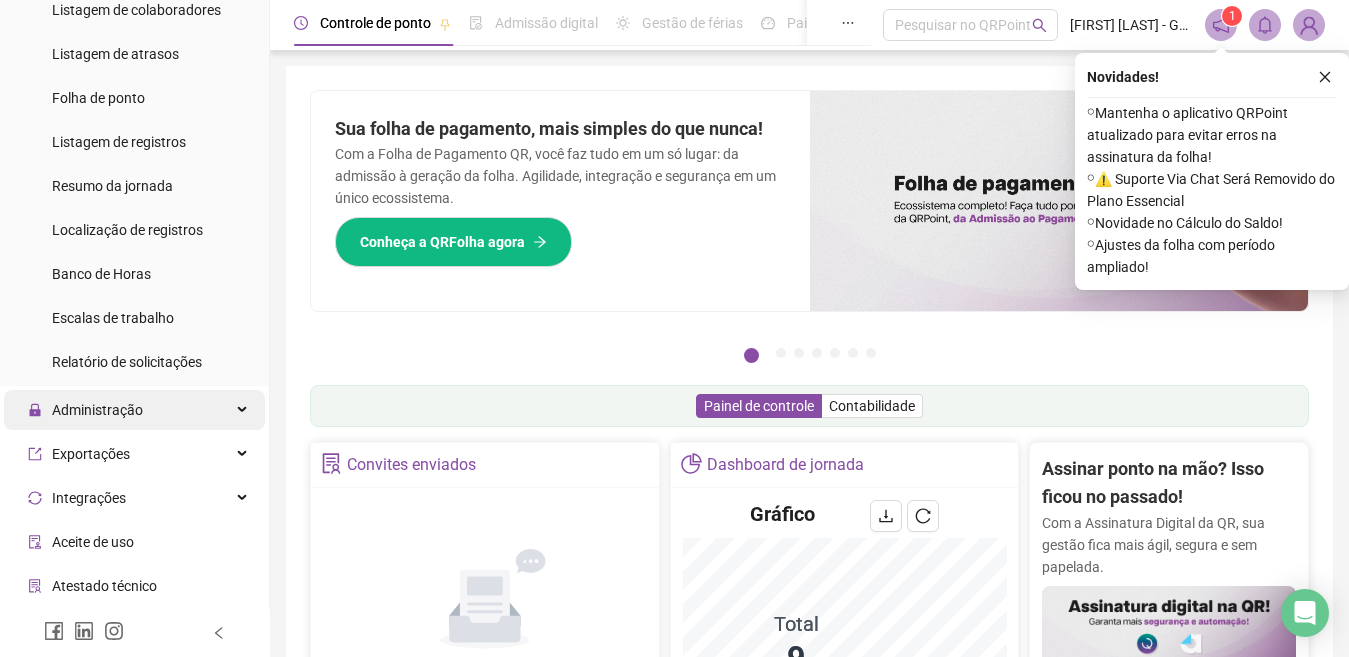 click on "Administração" at bounding box center [134, 410] 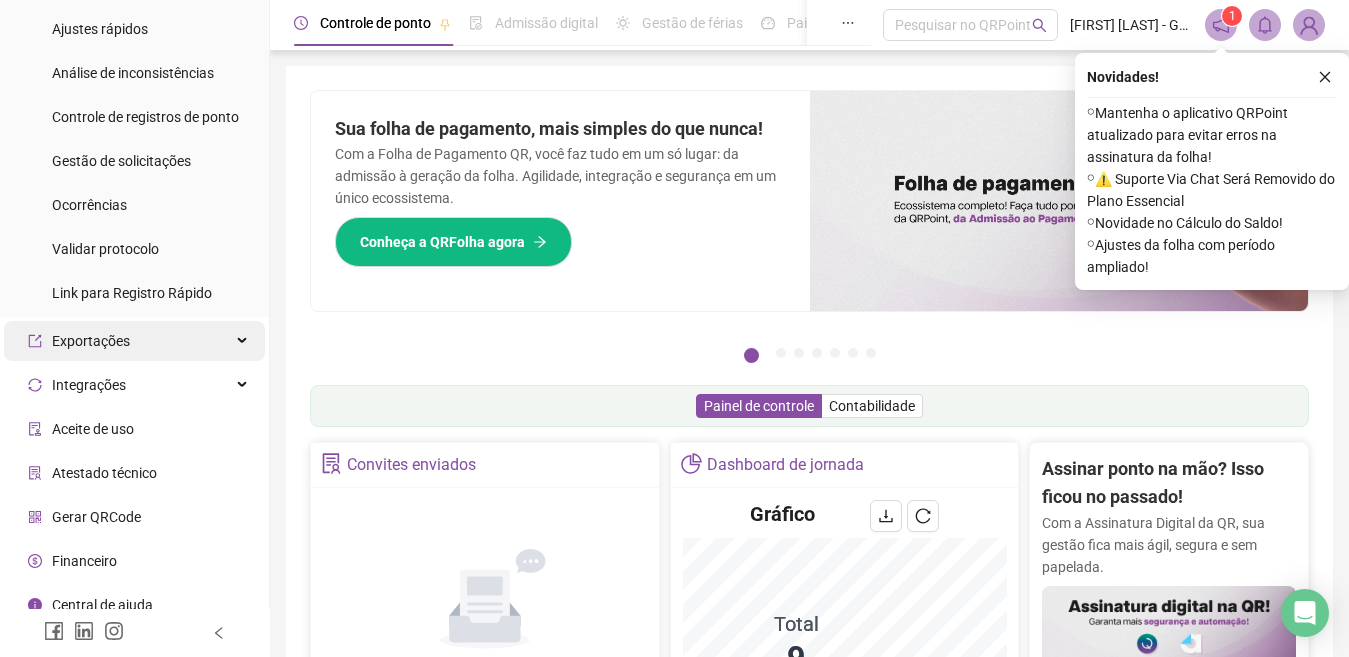 scroll, scrollTop: 689, scrollLeft: 0, axis: vertical 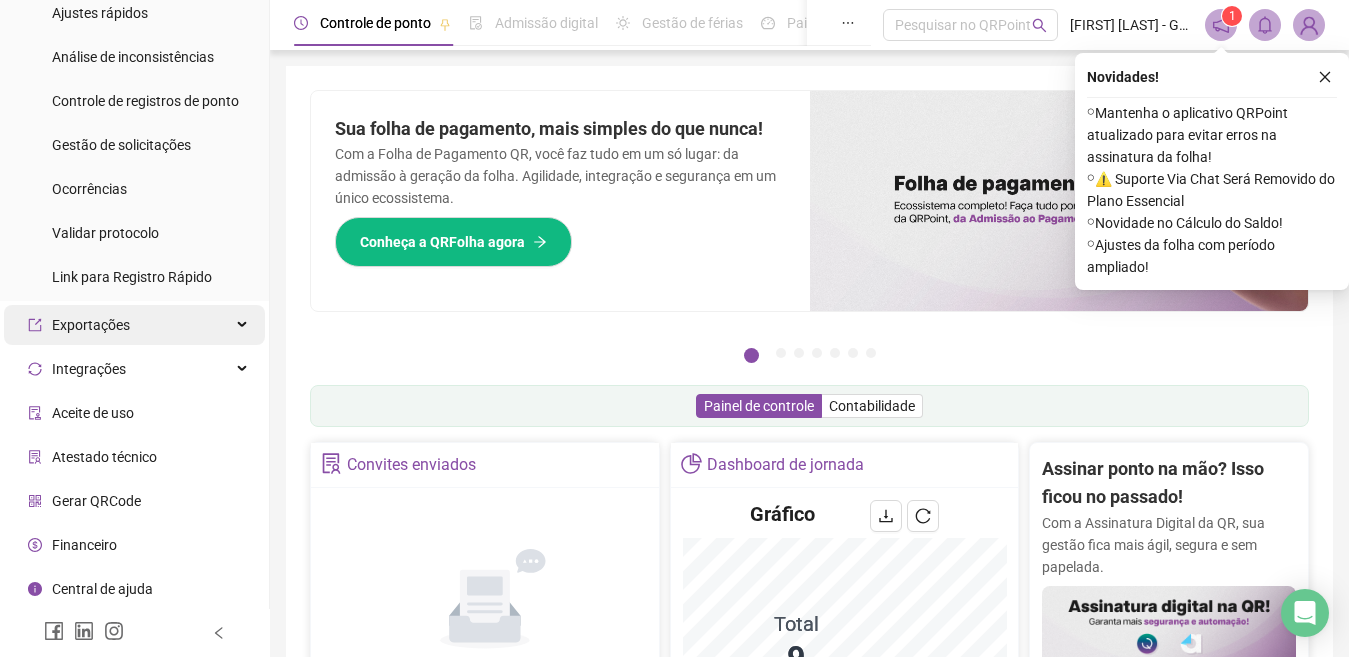 click on "Exportações" at bounding box center [134, 325] 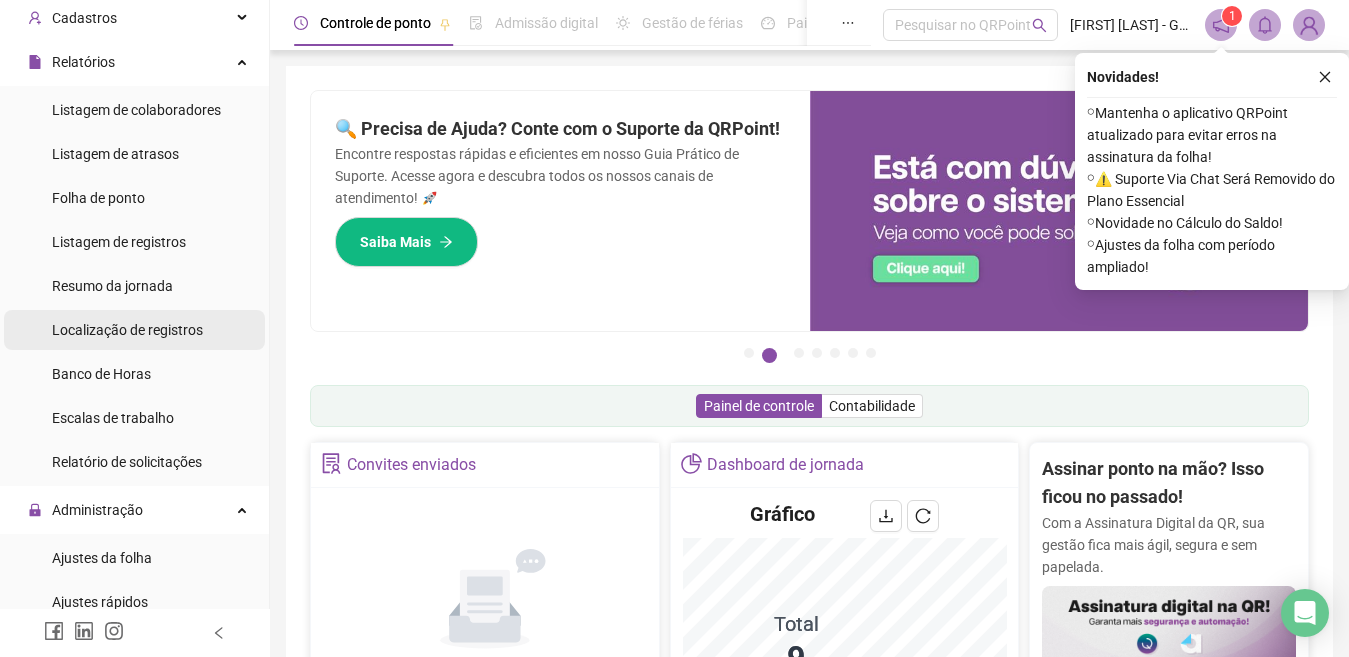 scroll, scrollTop: 0, scrollLeft: 0, axis: both 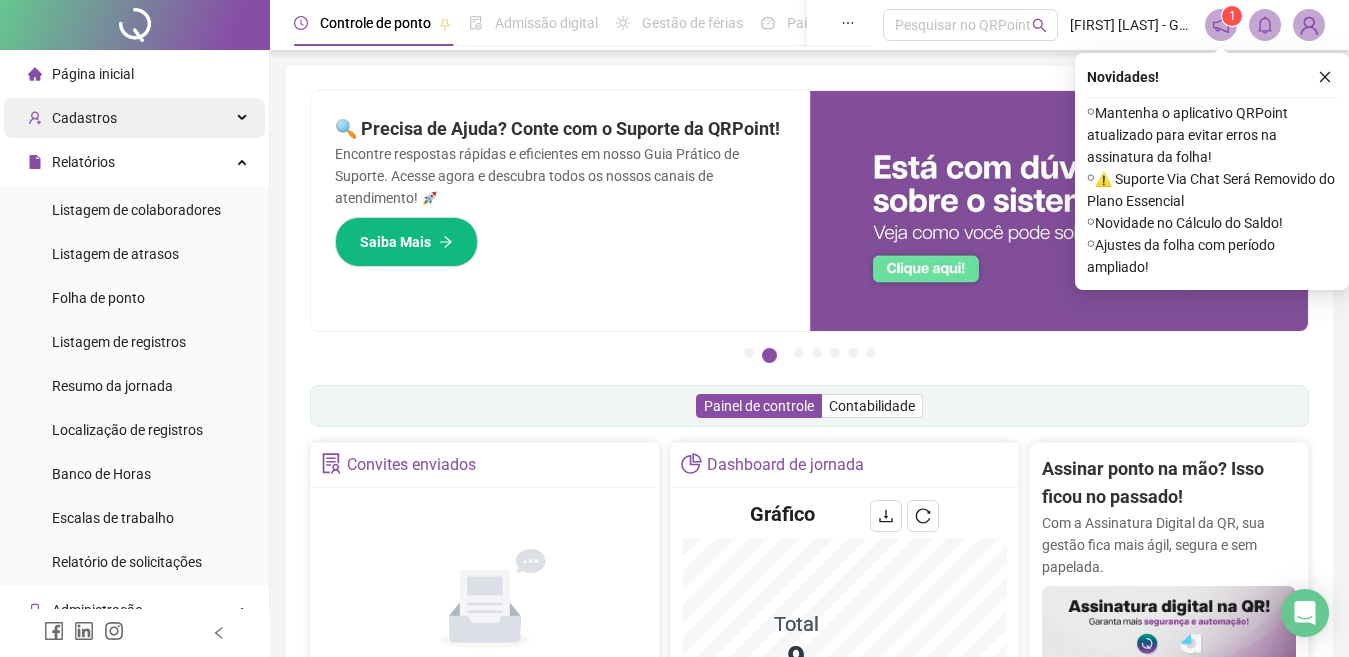 click on "Cadastros" at bounding box center (134, 118) 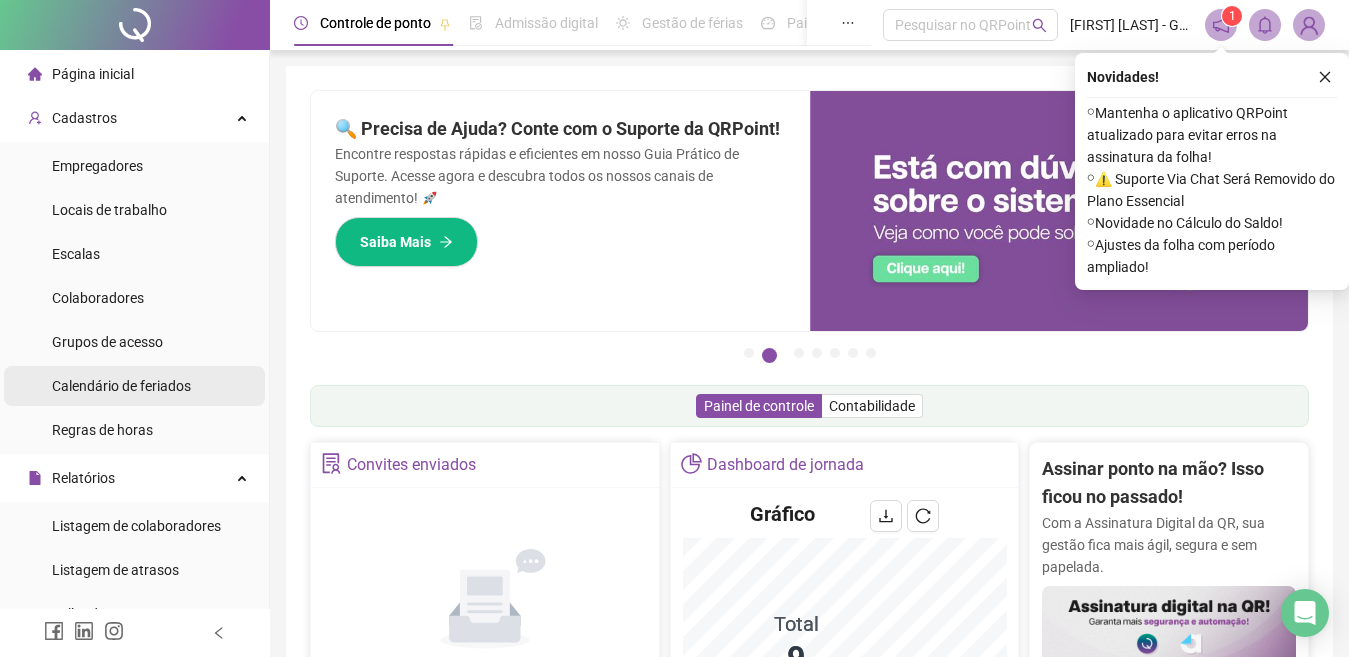 click on "Calendário de feriados" at bounding box center (121, 386) 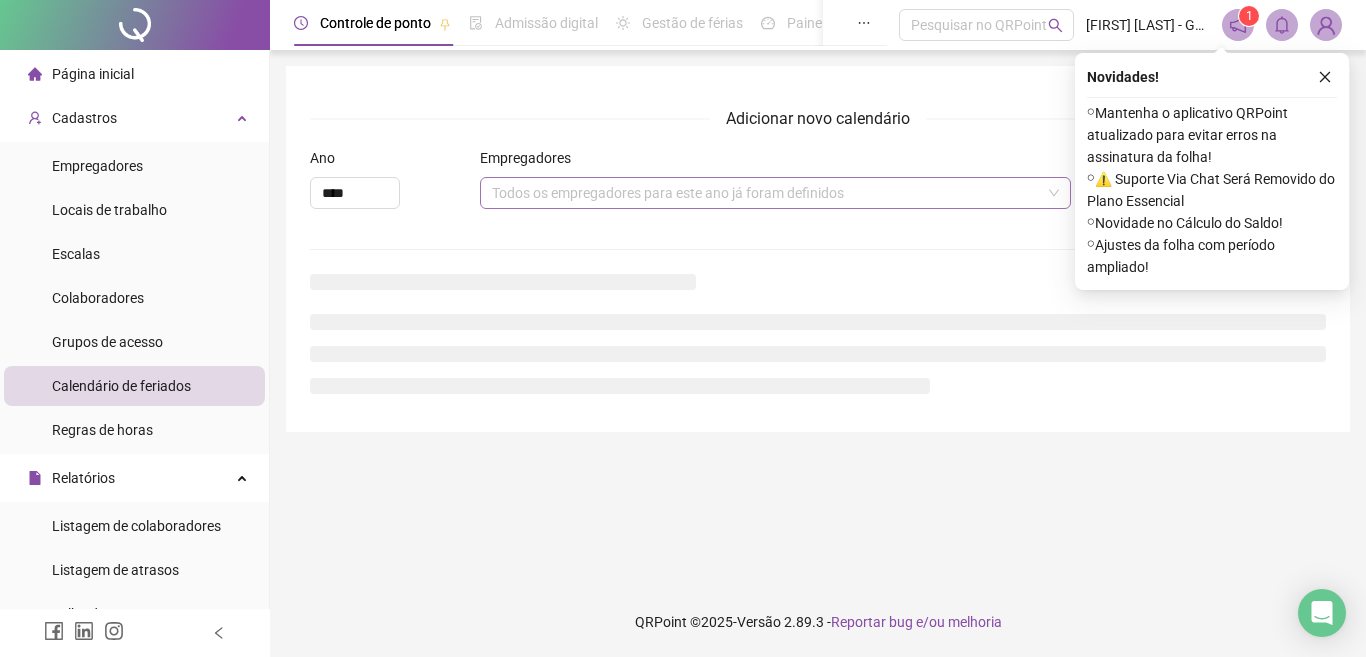 click on "Todos os empregadores para este ano já foram definidos" at bounding box center [776, 193] 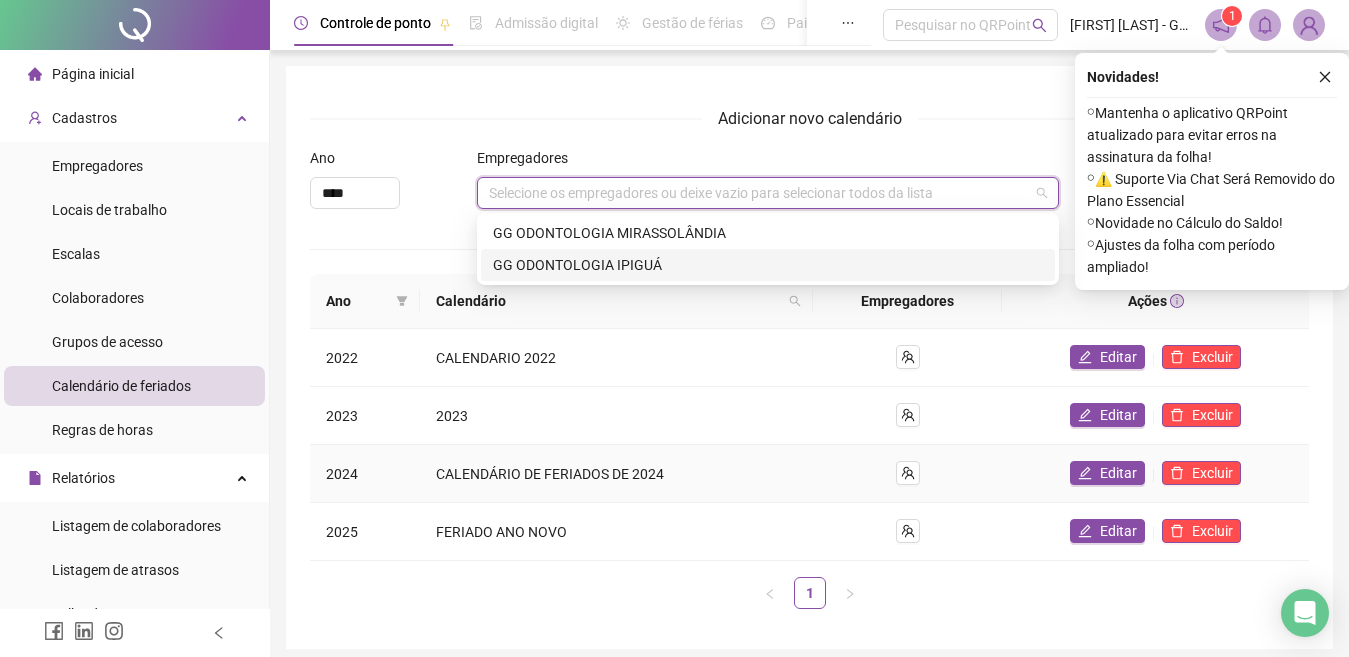 click on "CALENDÁRIO DE FERIADOS DE 2024" at bounding box center [616, 474] 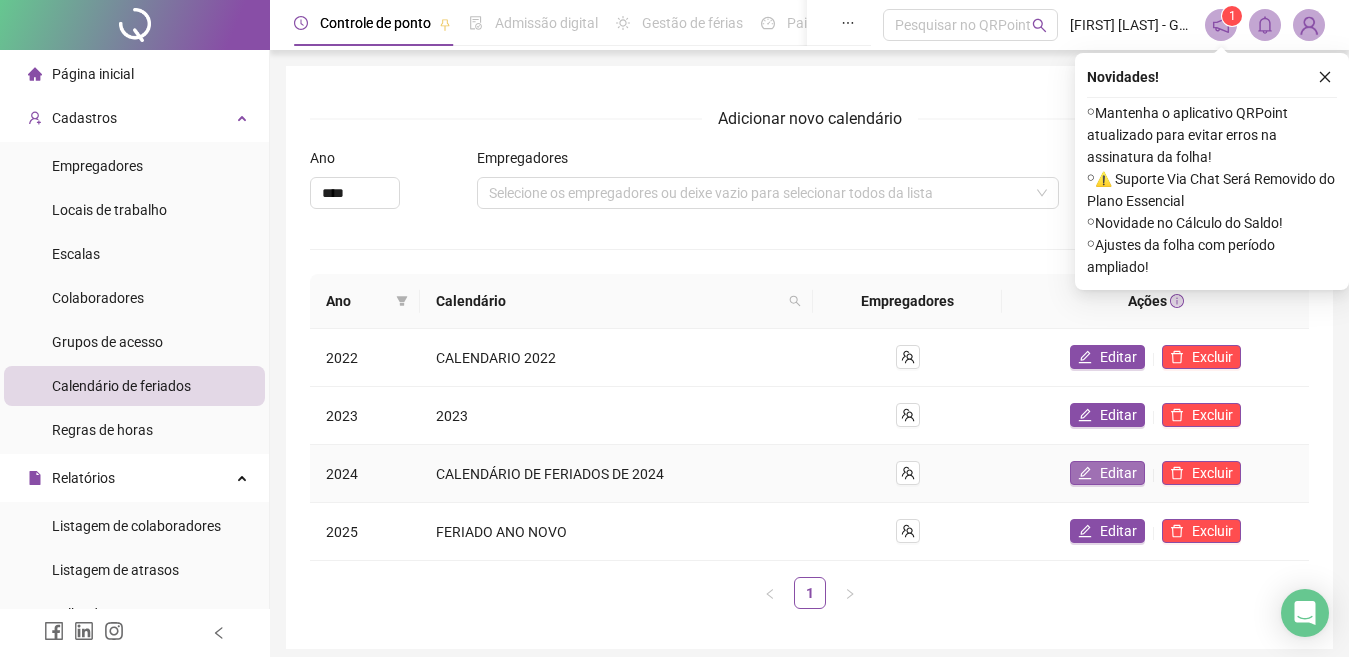 click on "Editar" at bounding box center [1118, 473] 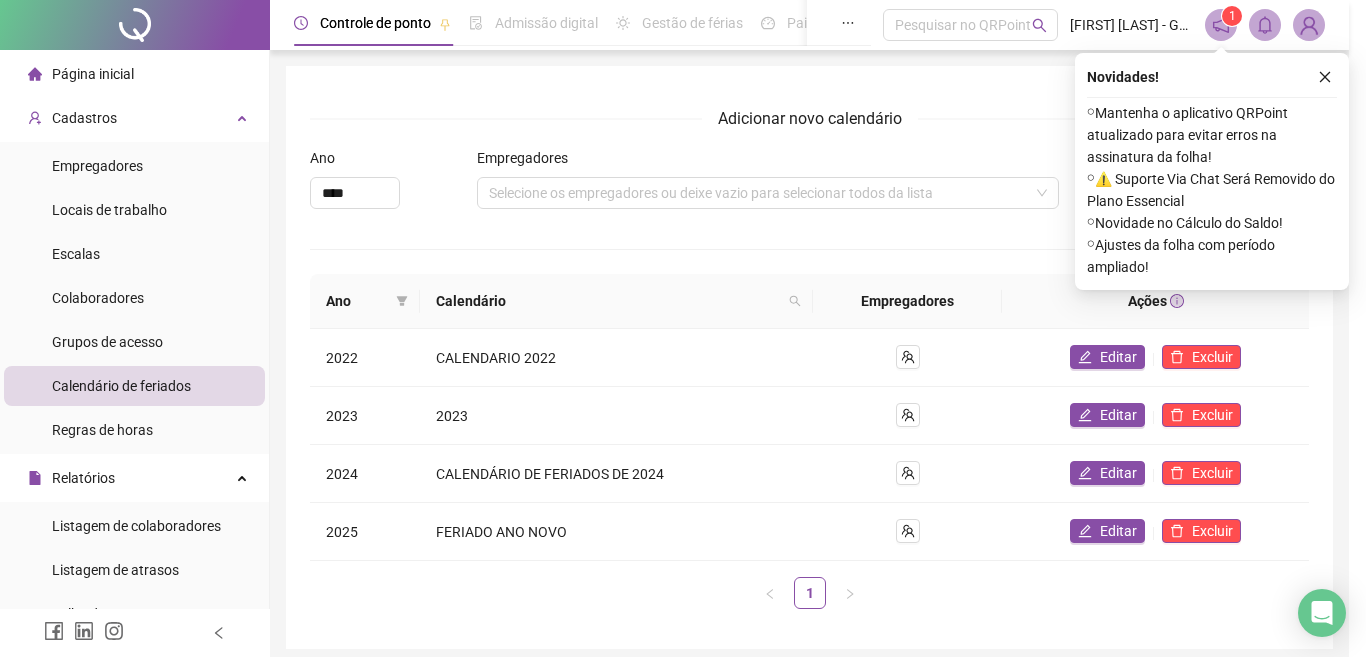 click on "**********" at bounding box center [683, 328] 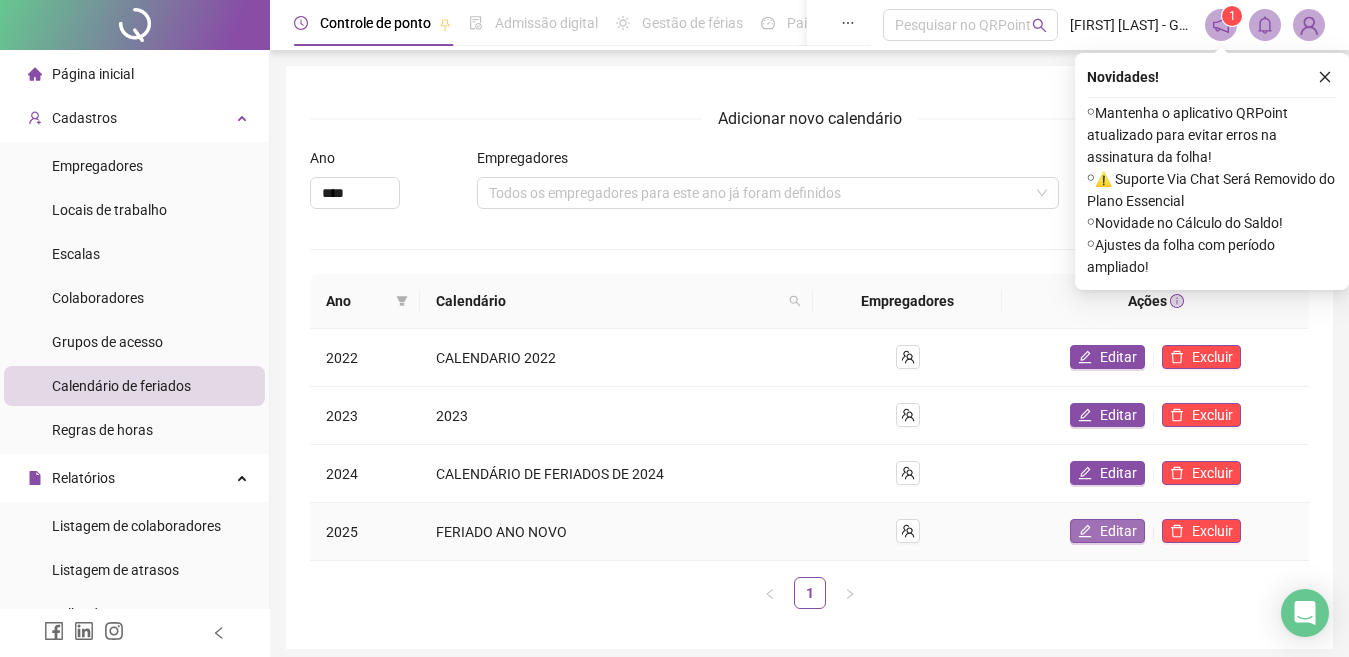 click on "Editar" at bounding box center (1107, 531) 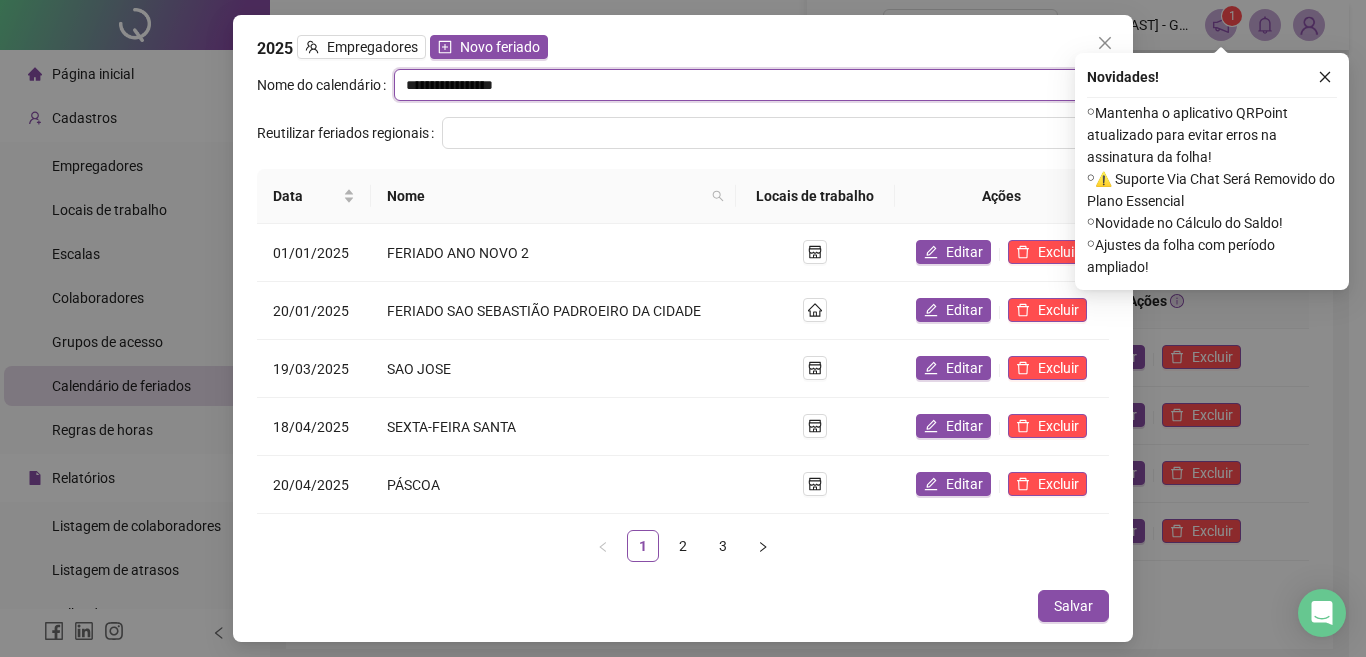 drag, startPoint x: 415, startPoint y: 73, endPoint x: 343, endPoint y: 76, distance: 72.06247 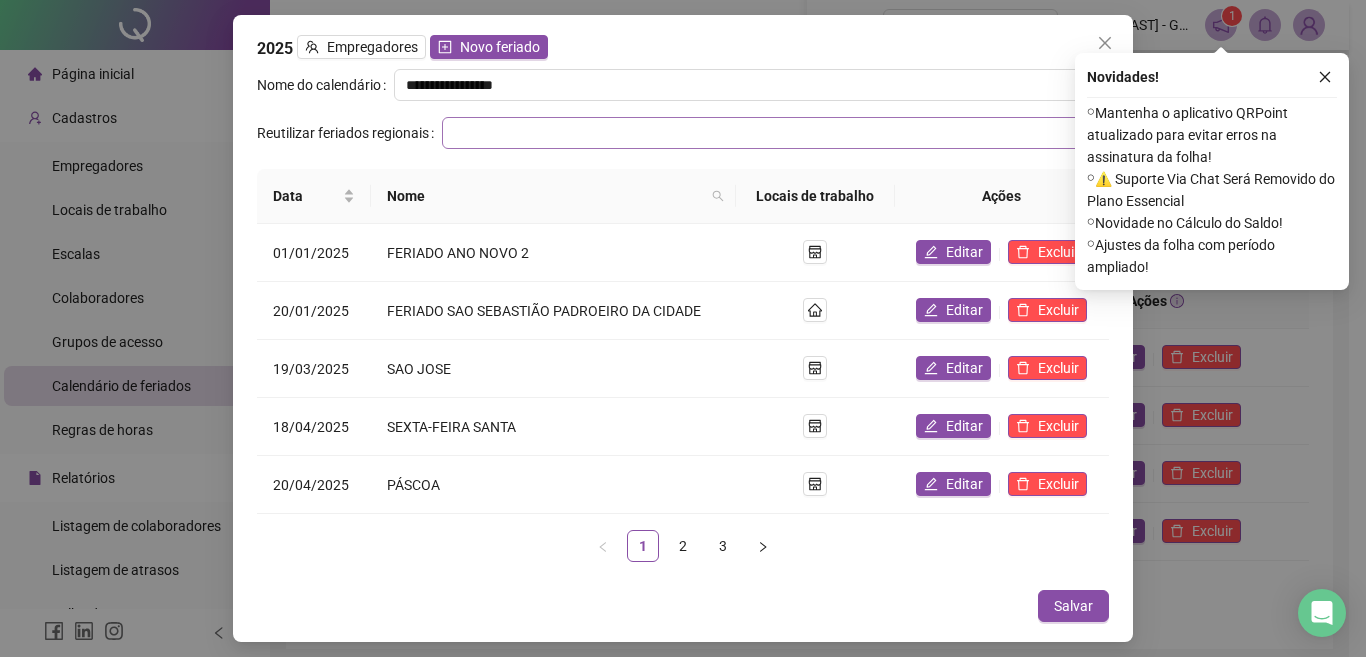 click at bounding box center (766, 133) 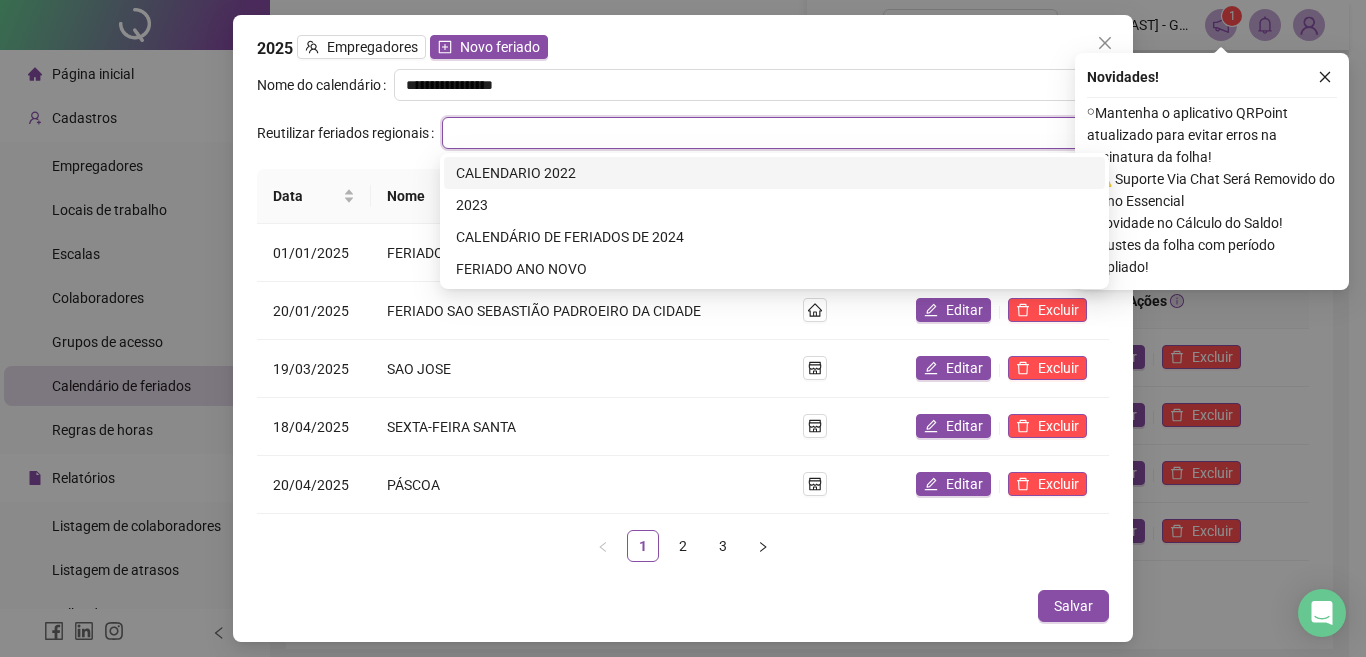 click at bounding box center [766, 133] 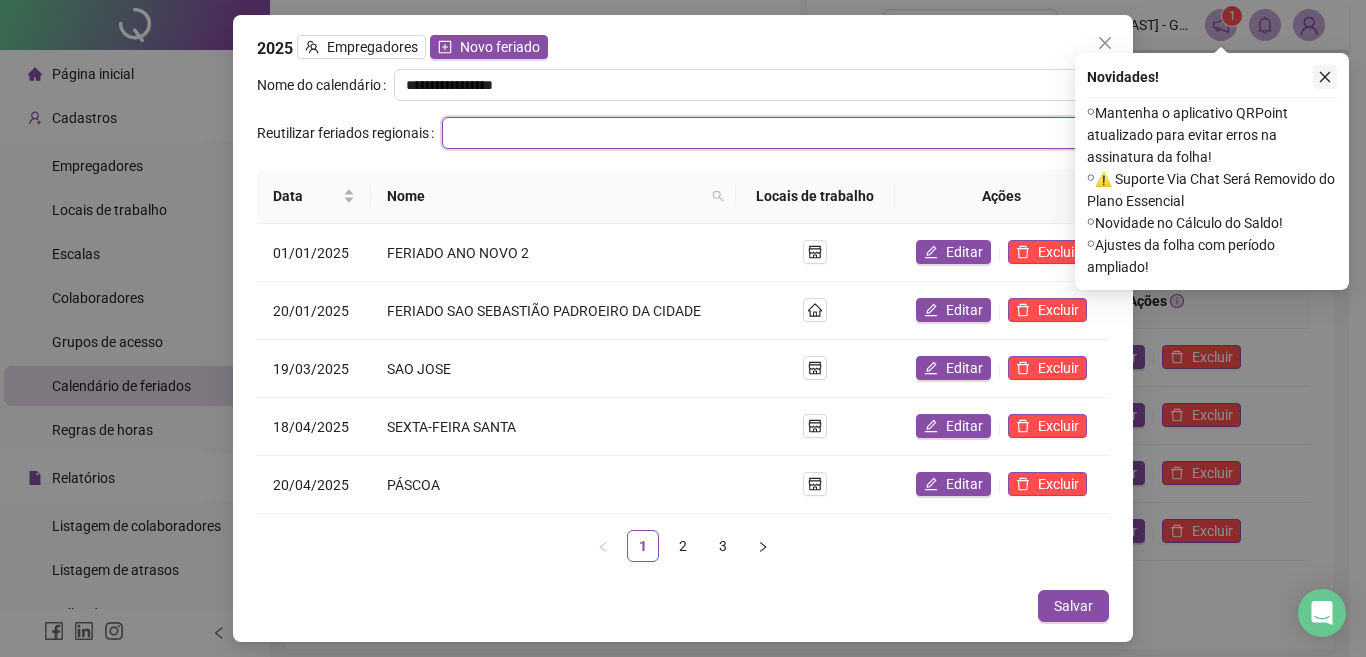 click 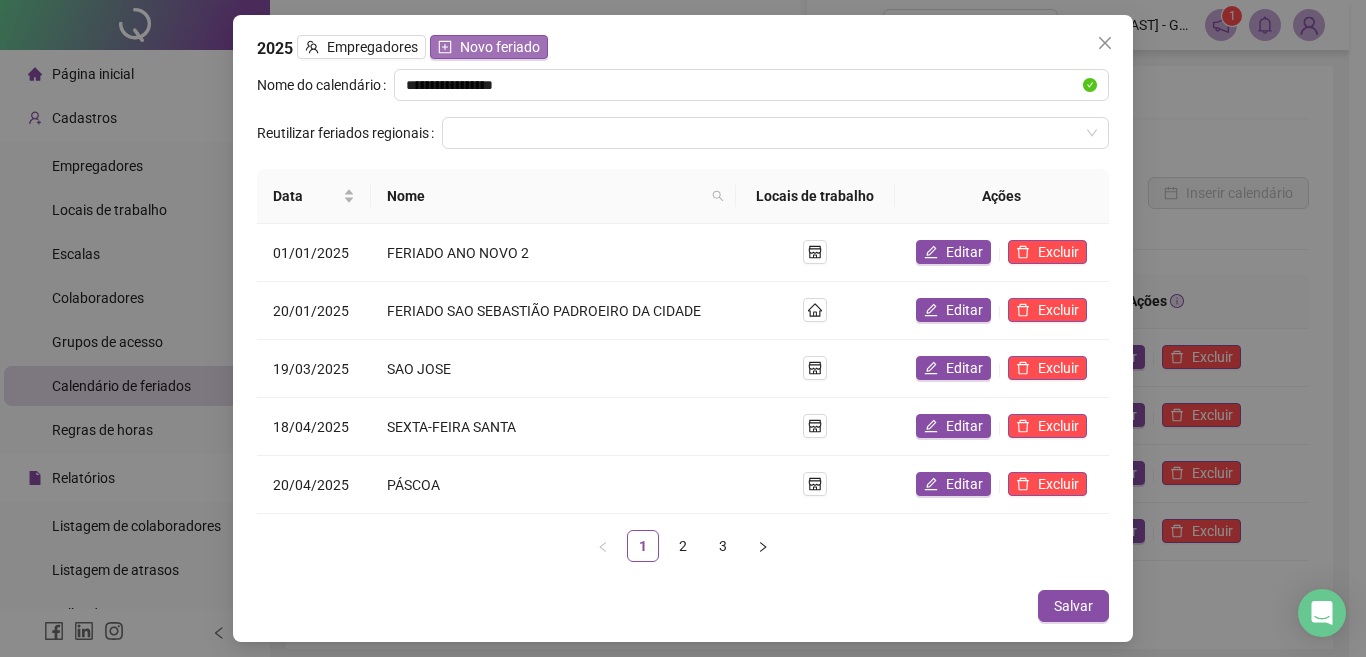 click on "Novo feriado" at bounding box center [500, 47] 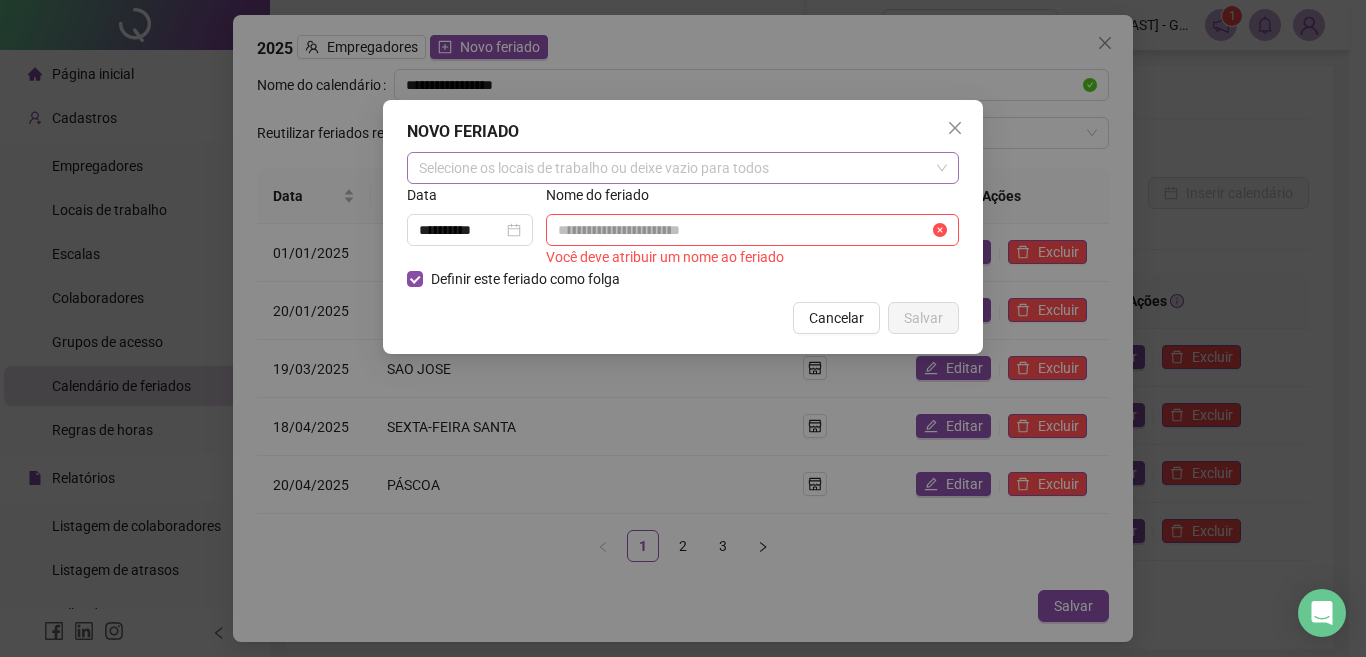 click on "Selecione os locais de trabalho ou deixe vazio para todos" at bounding box center [683, 168] 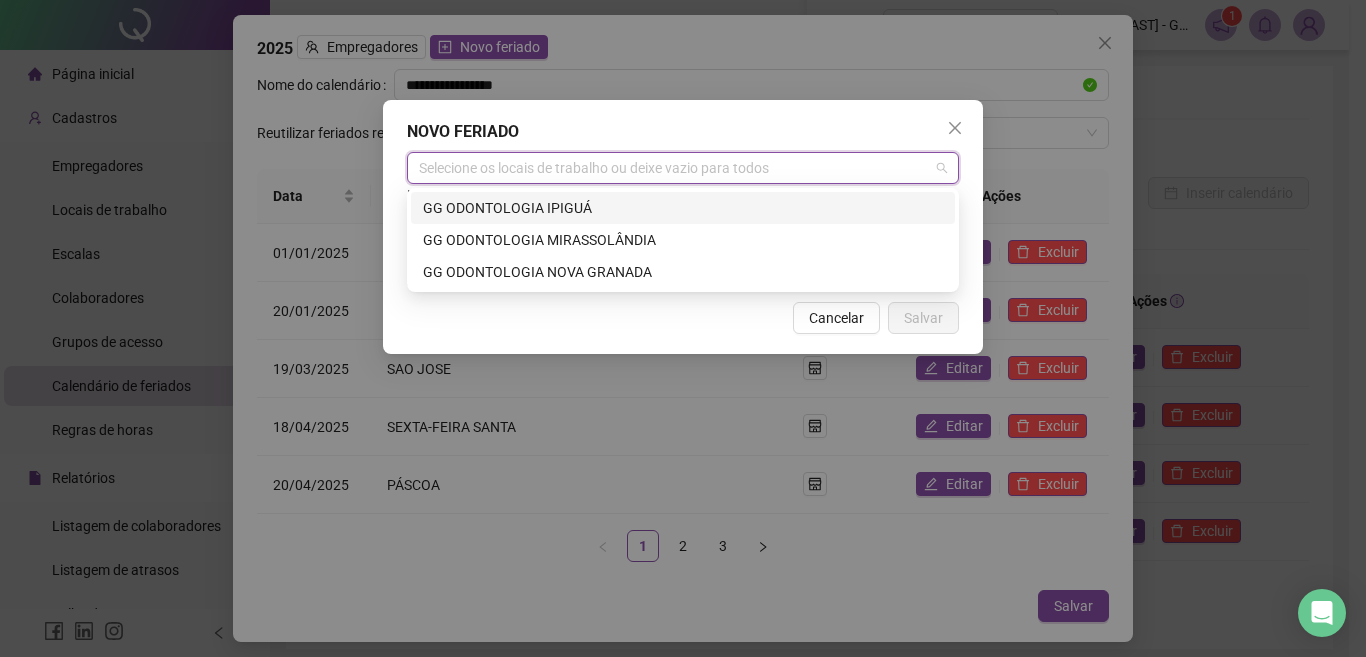 paste on "**********" 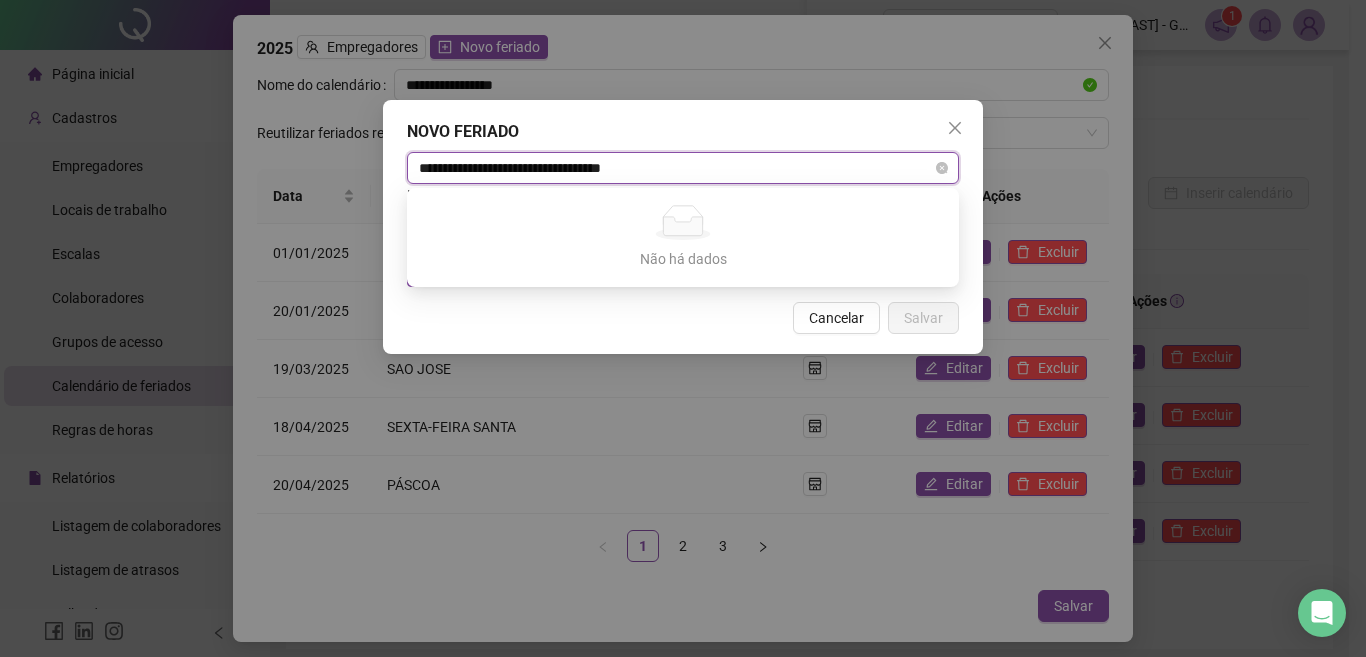 type 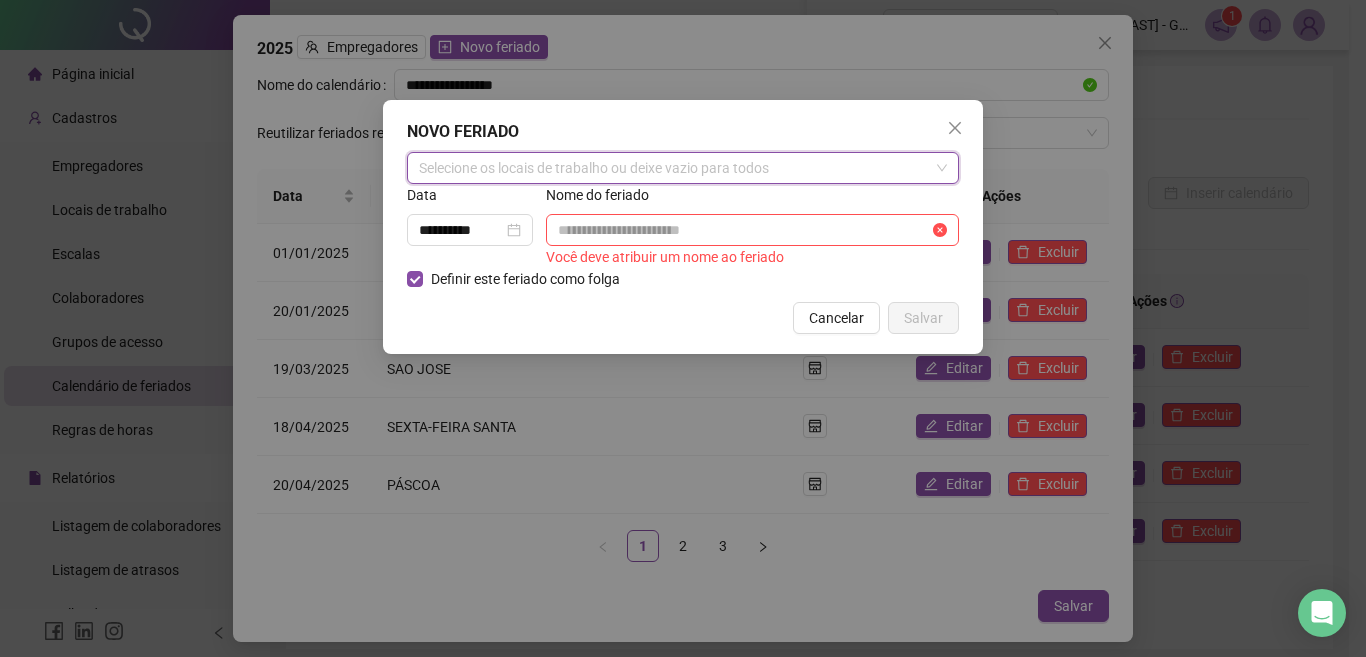 drag, startPoint x: 671, startPoint y: 170, endPoint x: 382, endPoint y: 167, distance: 289.01556 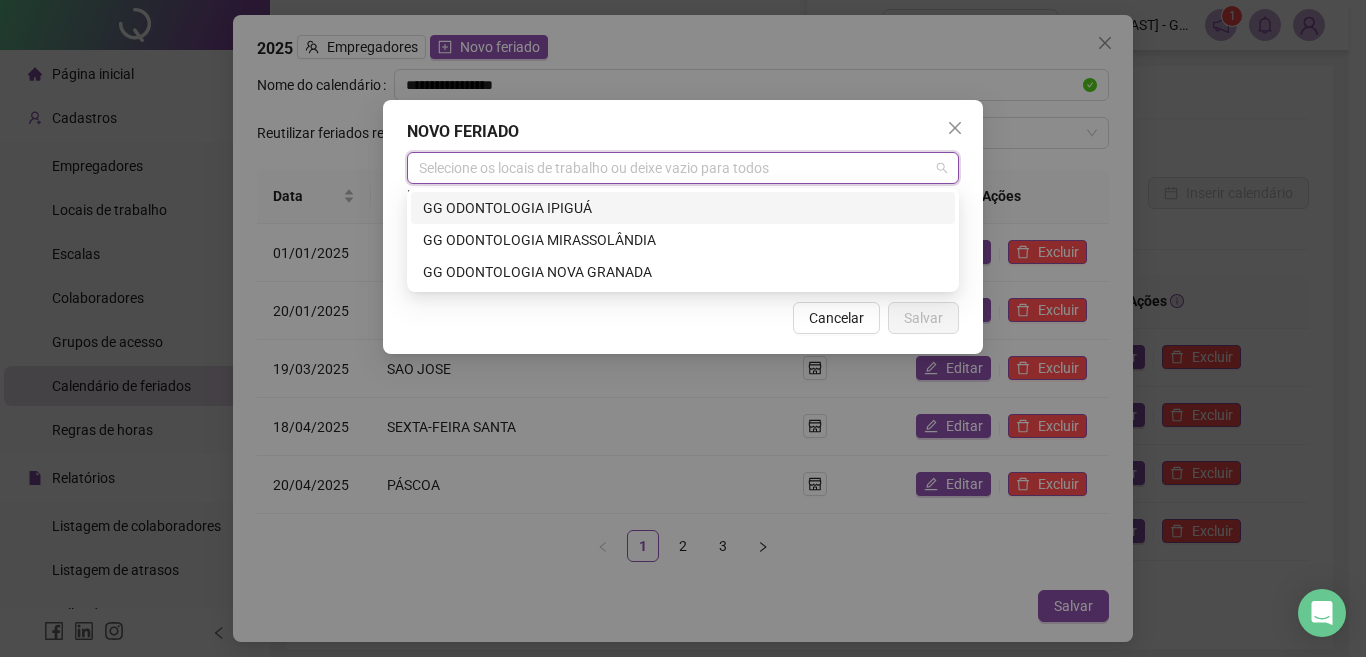 click on "GG ODONTOLOGIA IPIGUÁ" at bounding box center (683, 208) 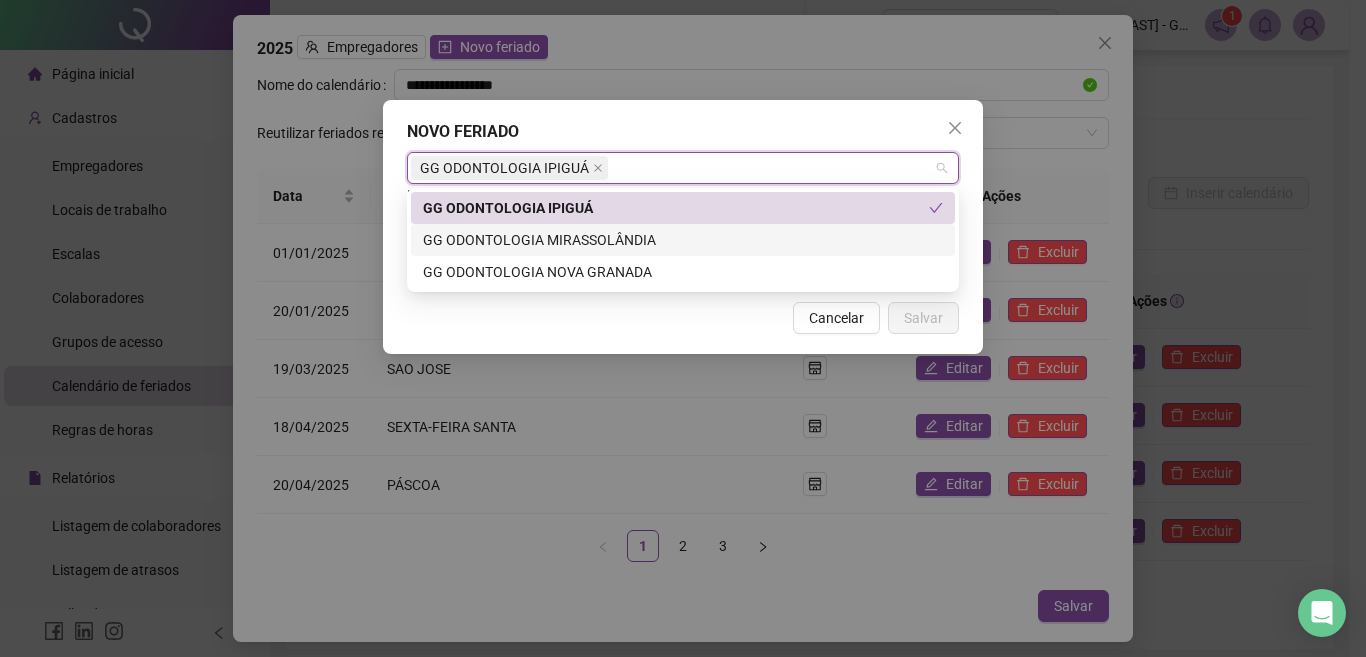 click on "GG ODONTOLOGIA MIRASSOLÂNDIA" at bounding box center [683, 240] 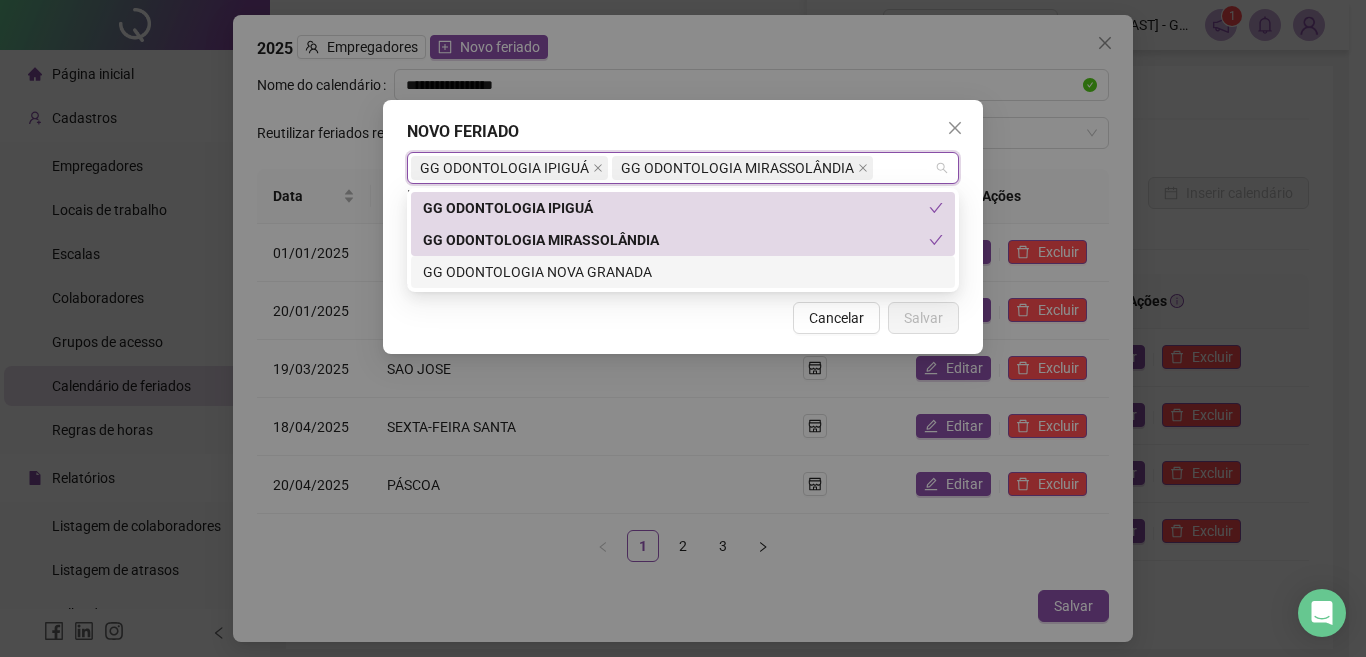 click on "GG ODONTOLOGIA NOVA GRANADA" at bounding box center (683, 272) 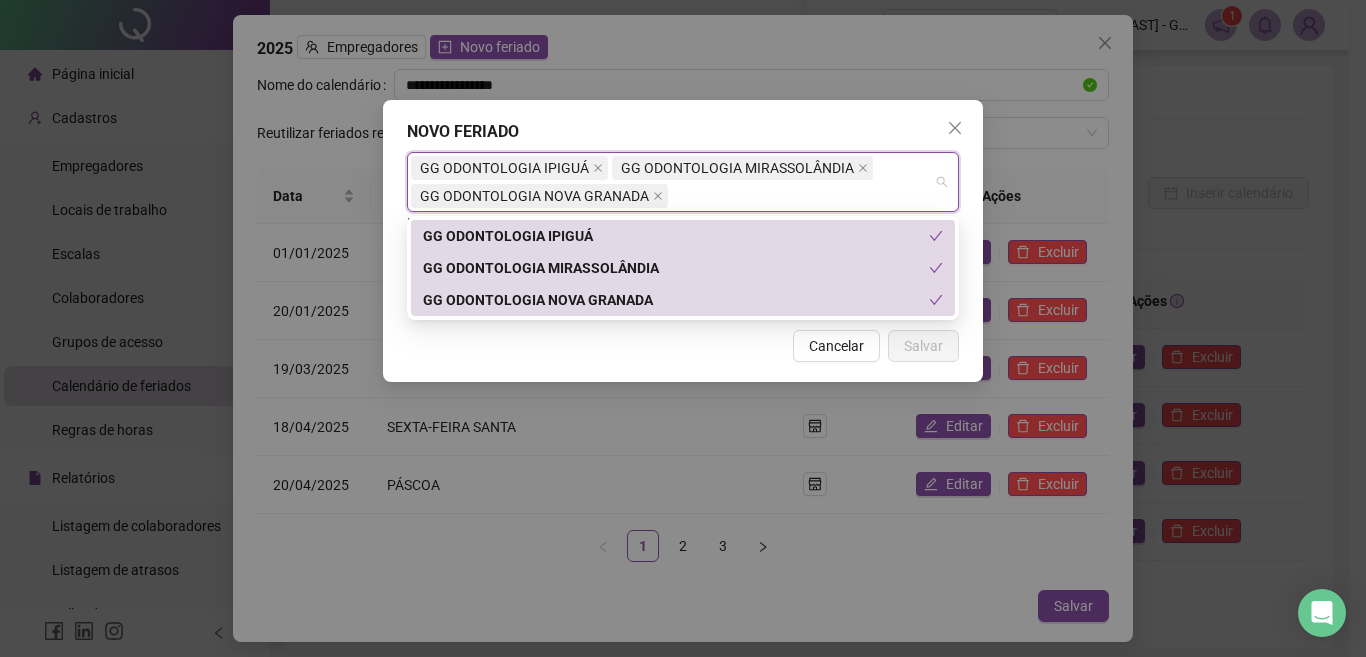 click on "Cancelar Salvar" at bounding box center (683, 346) 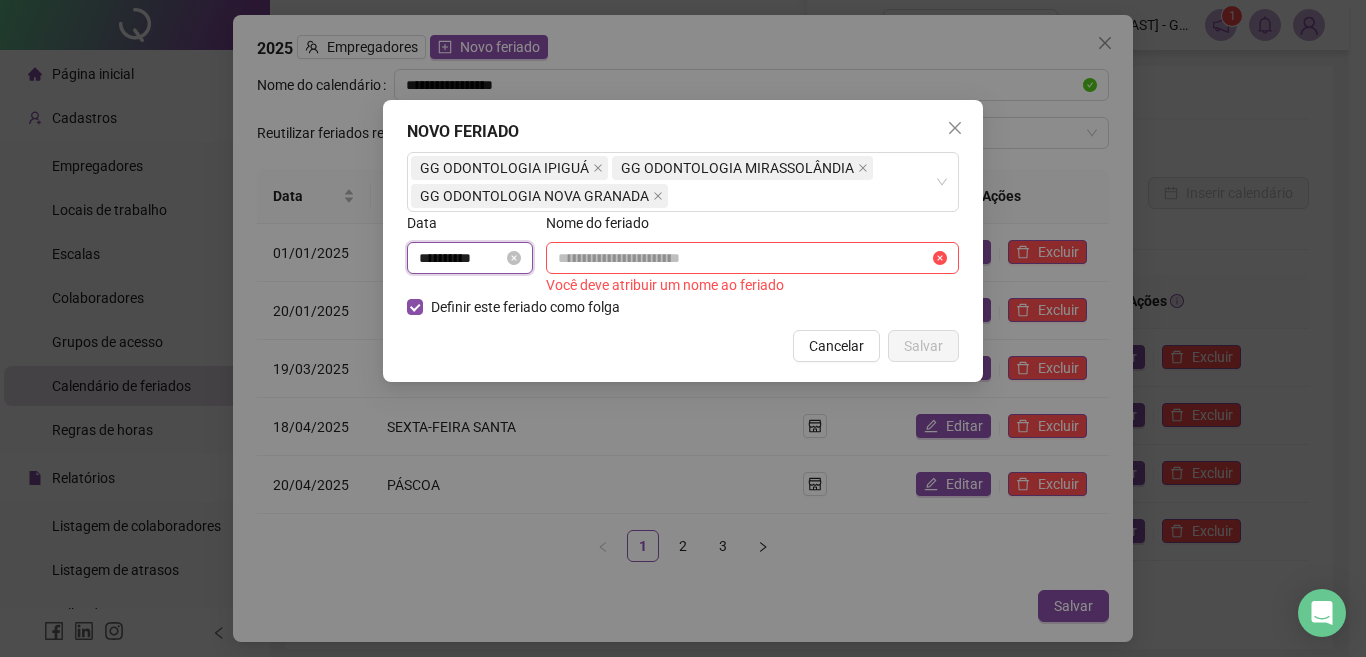 click on "**********" at bounding box center (461, 258) 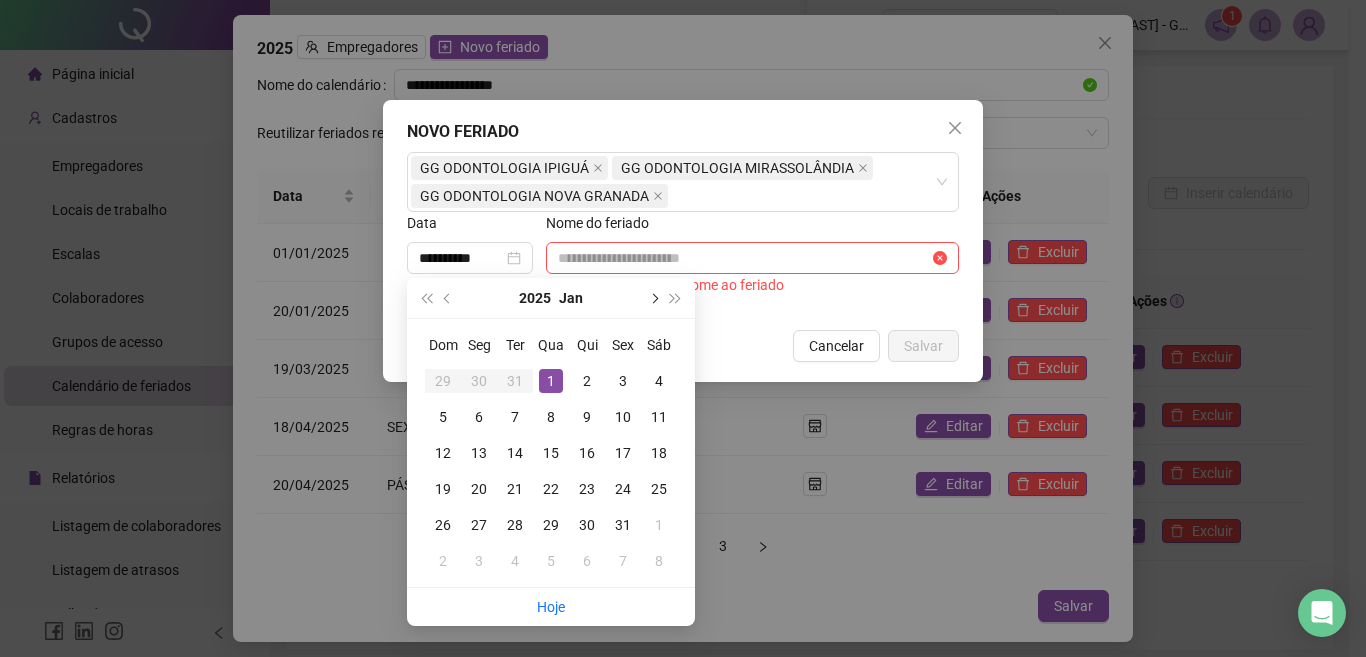 click at bounding box center (653, 298) 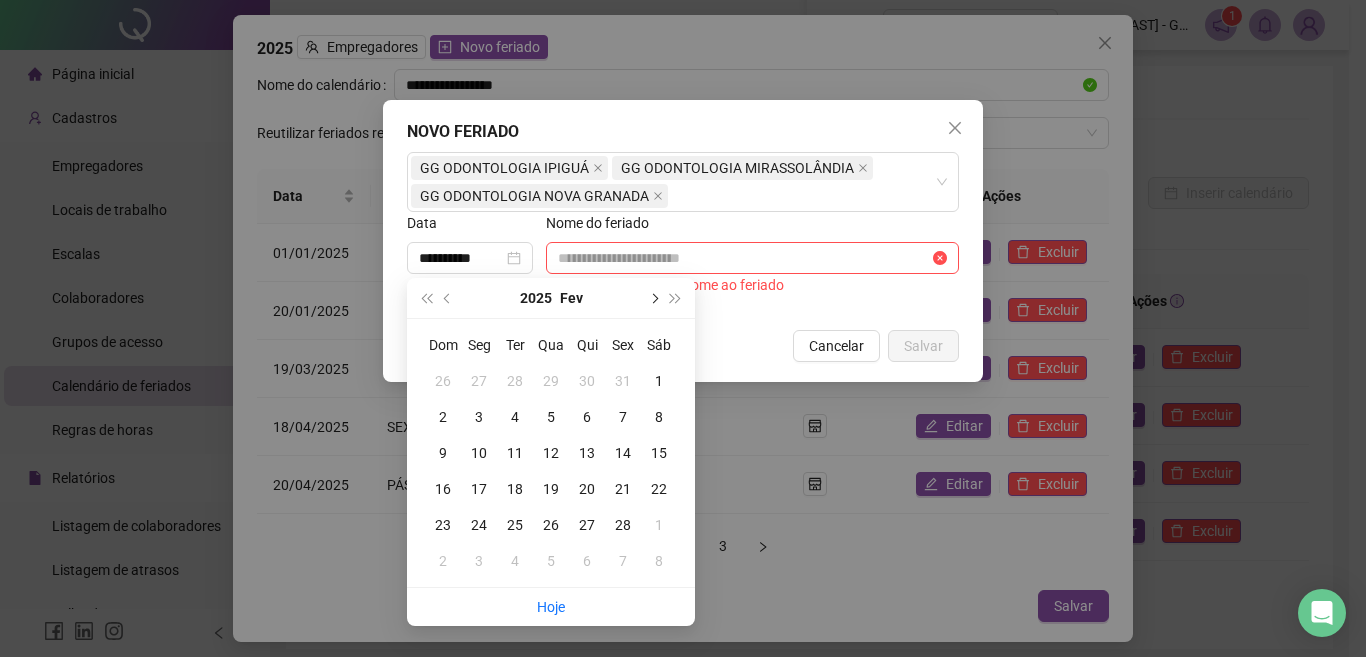 click at bounding box center [653, 298] 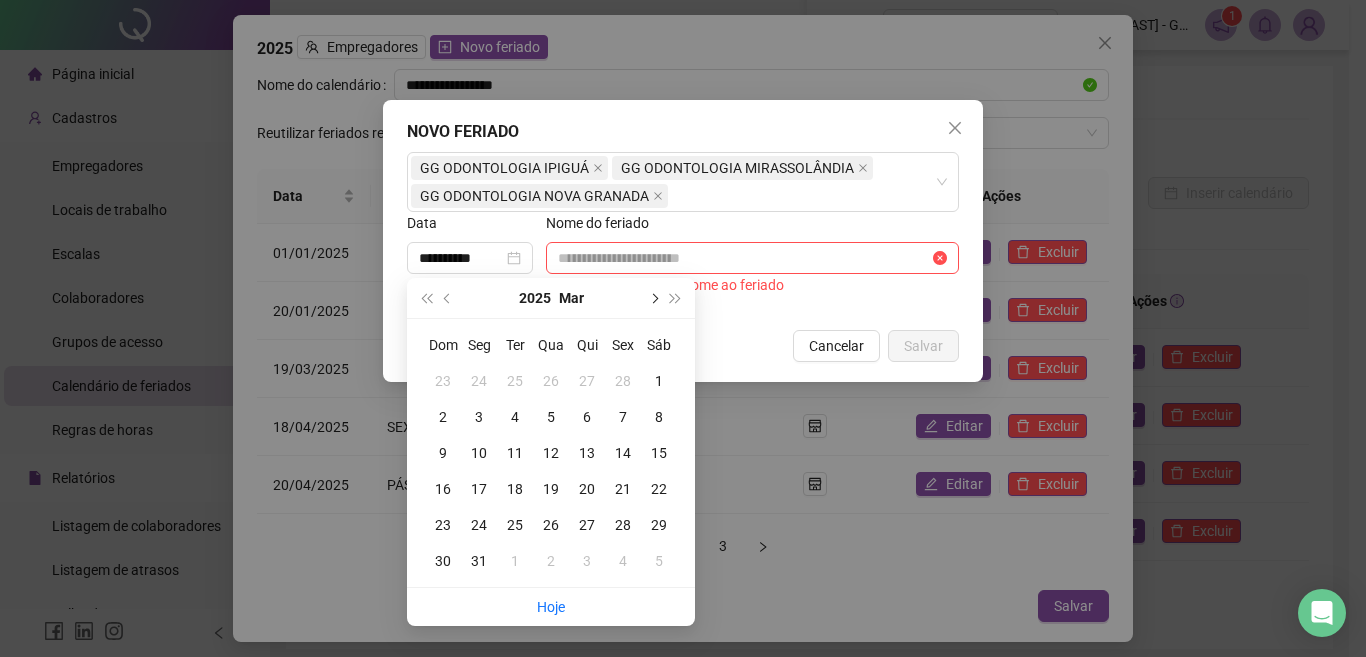 click at bounding box center [653, 298] 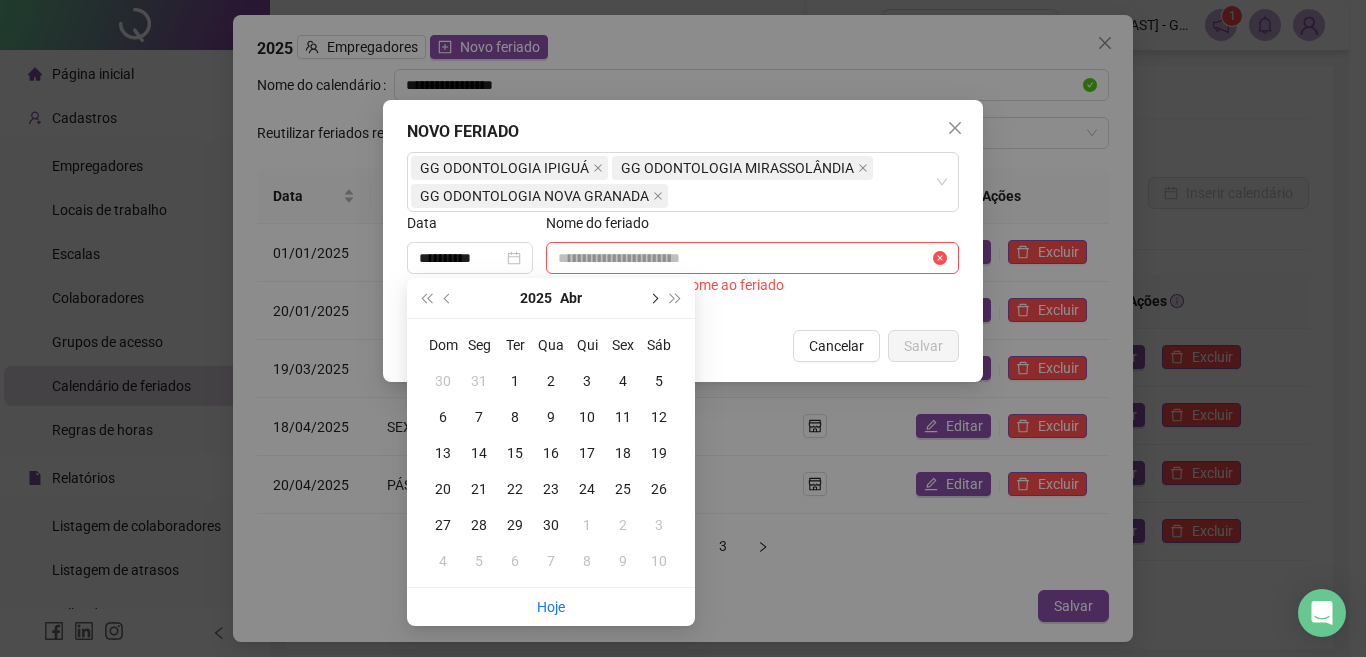 click at bounding box center [653, 298] 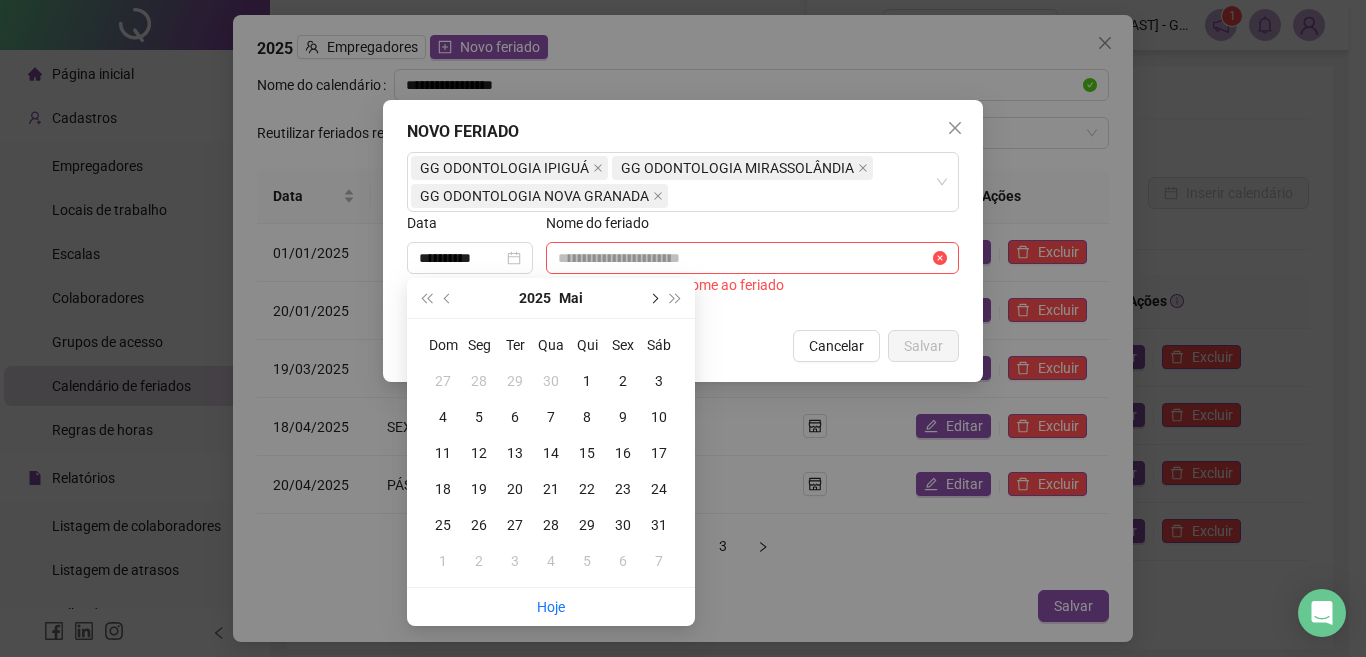 click at bounding box center (653, 298) 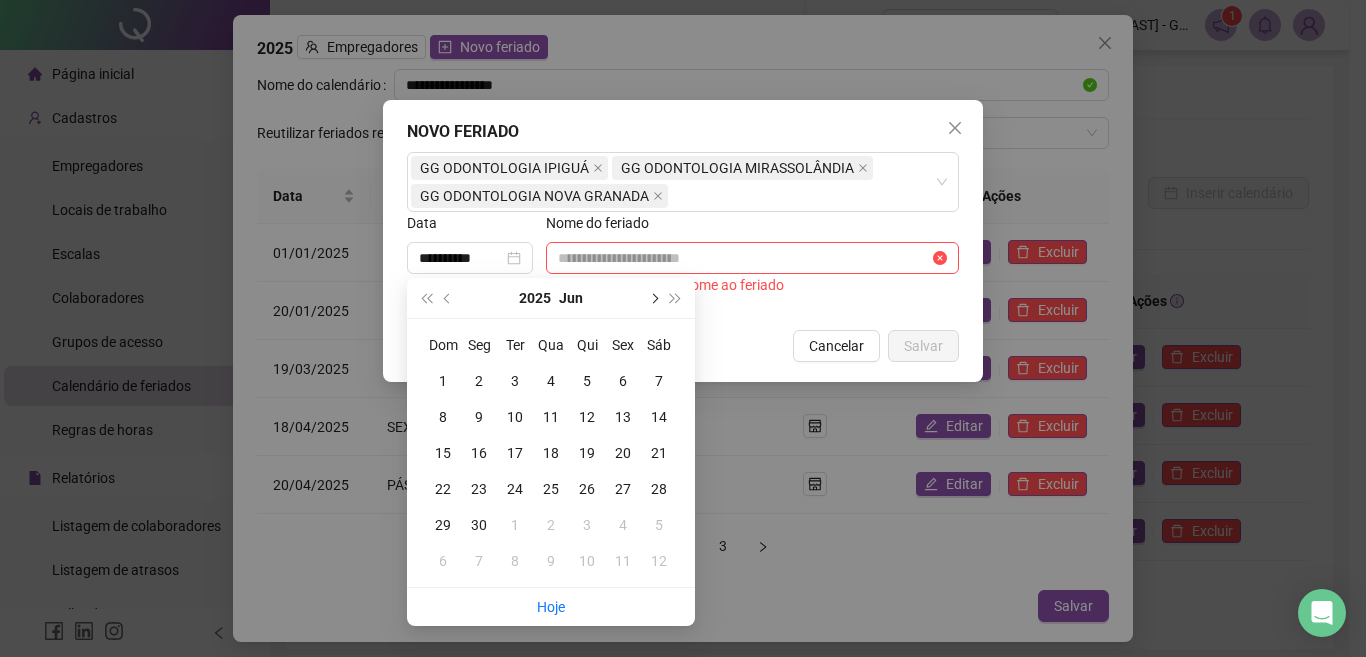 click at bounding box center [653, 298] 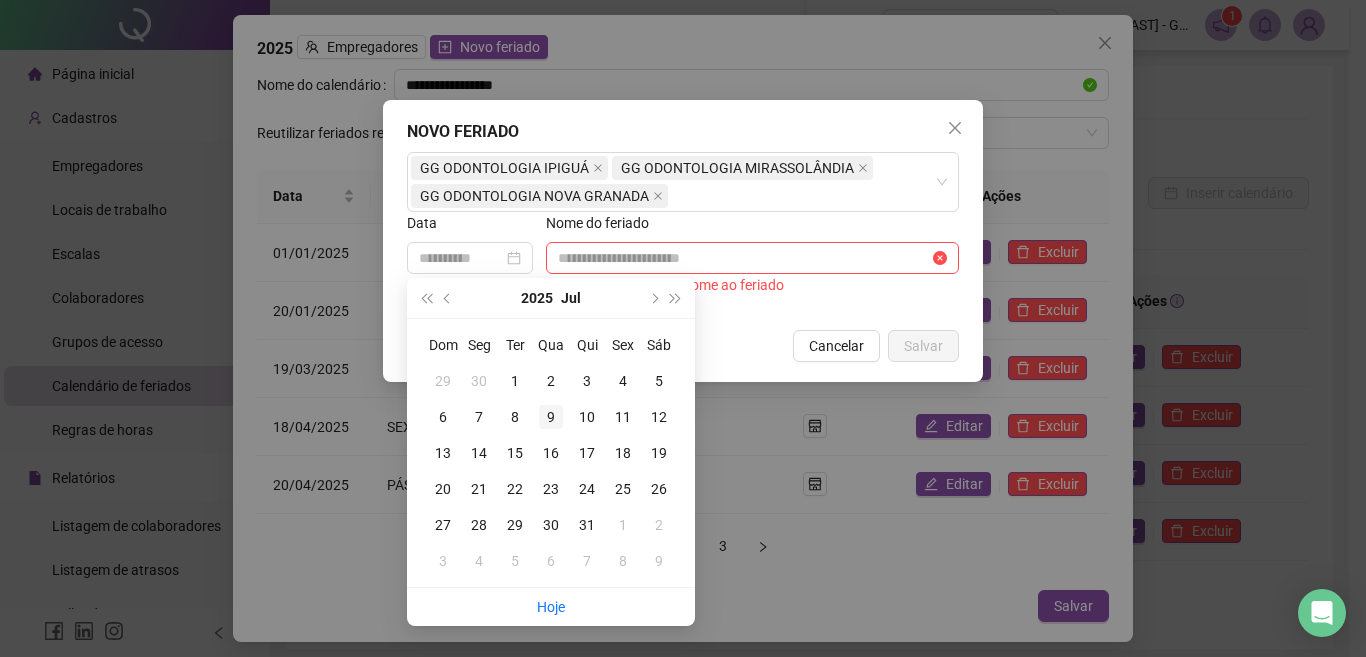 type on "**********" 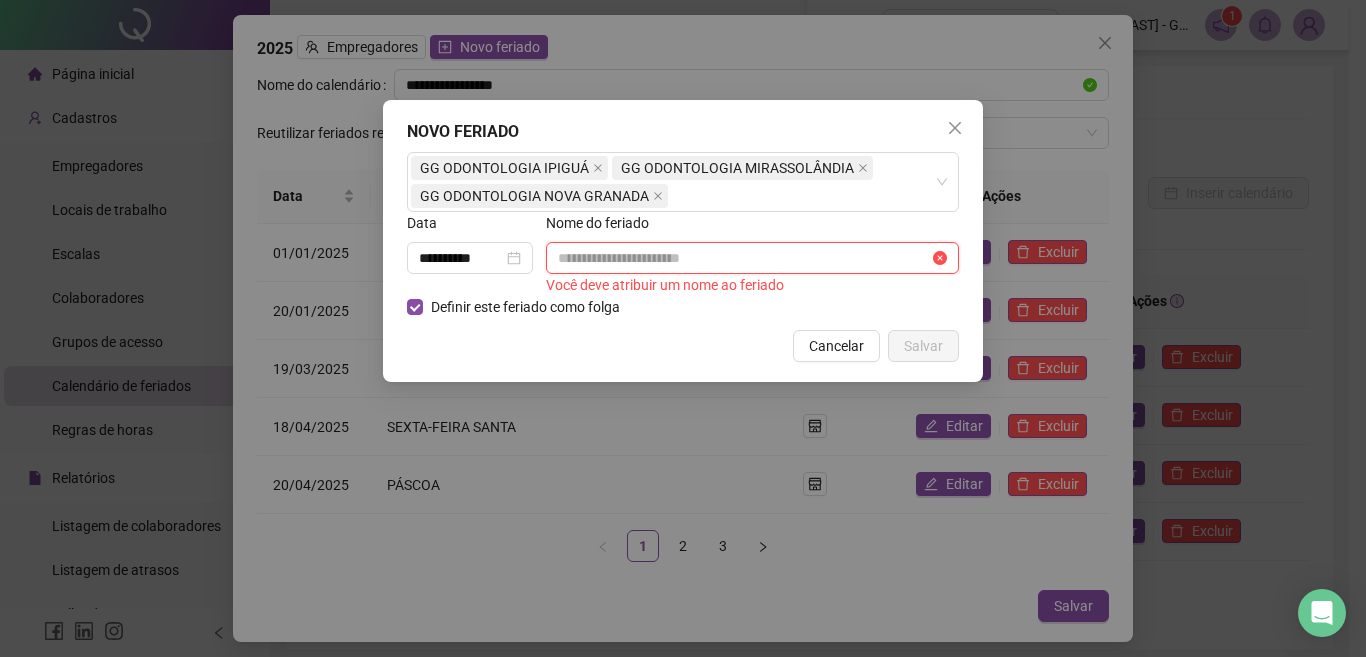 click at bounding box center [743, 258] 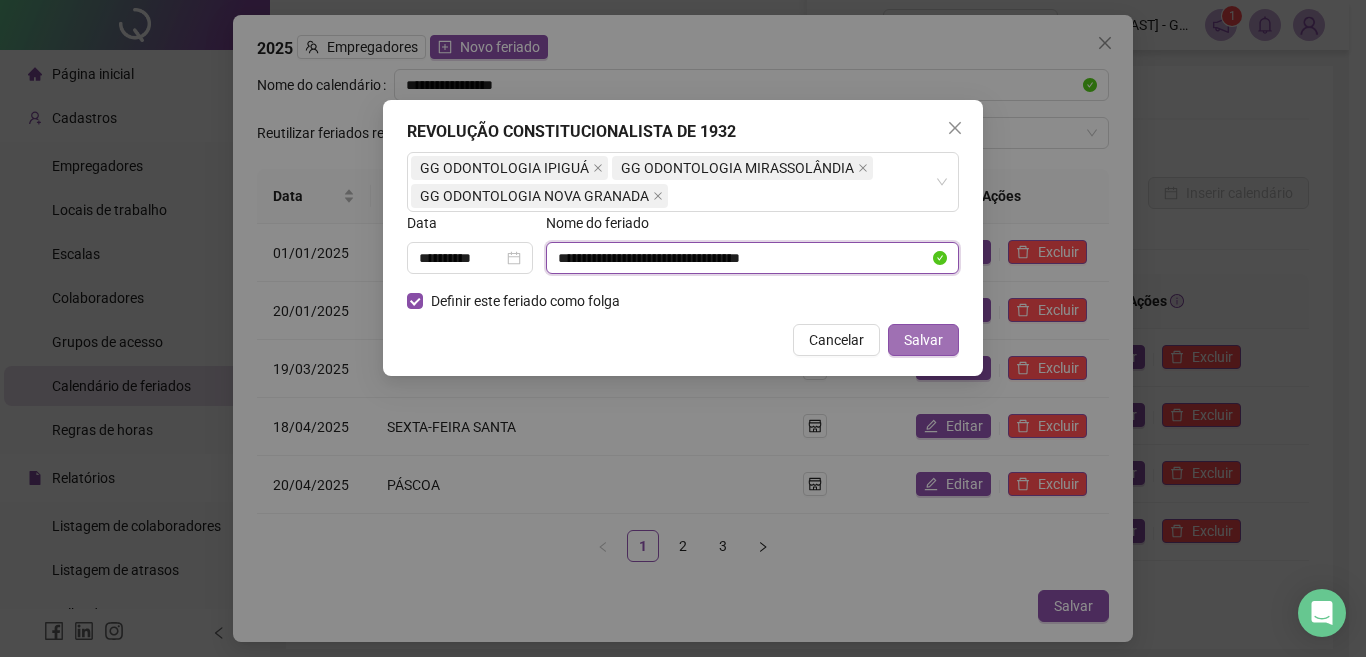 type on "**********" 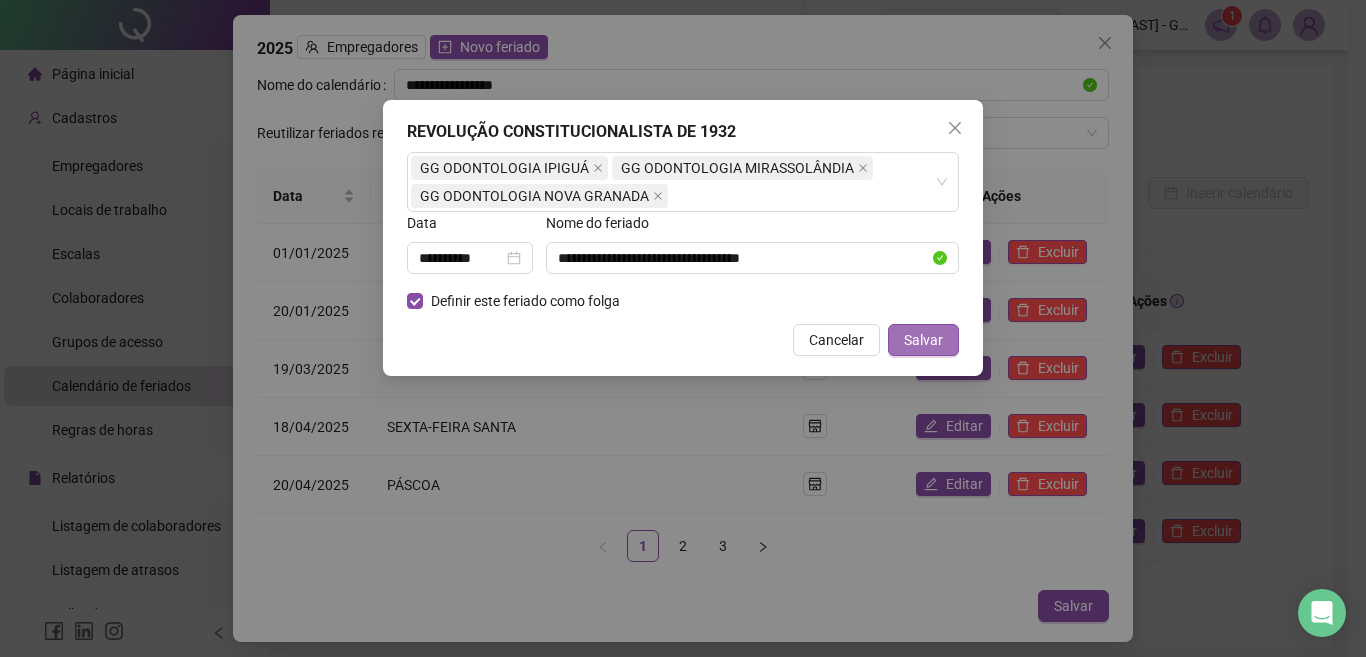 click on "Salvar" at bounding box center (923, 340) 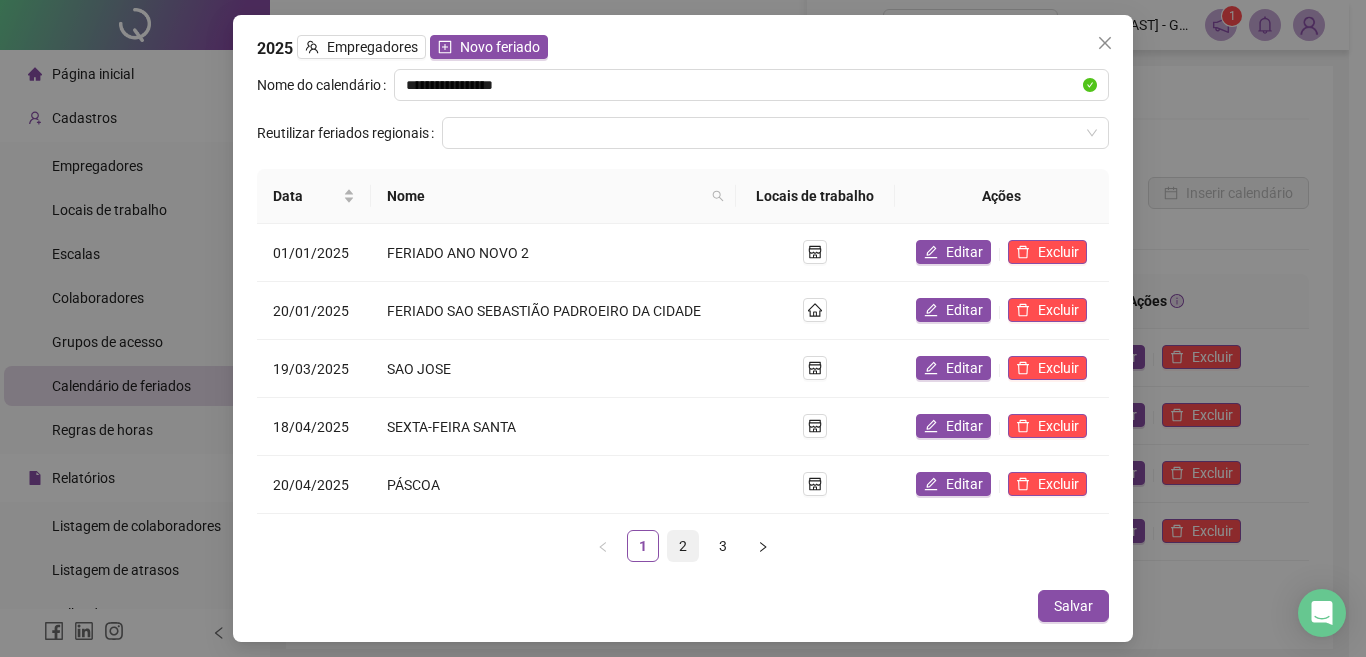 click on "2" at bounding box center (683, 546) 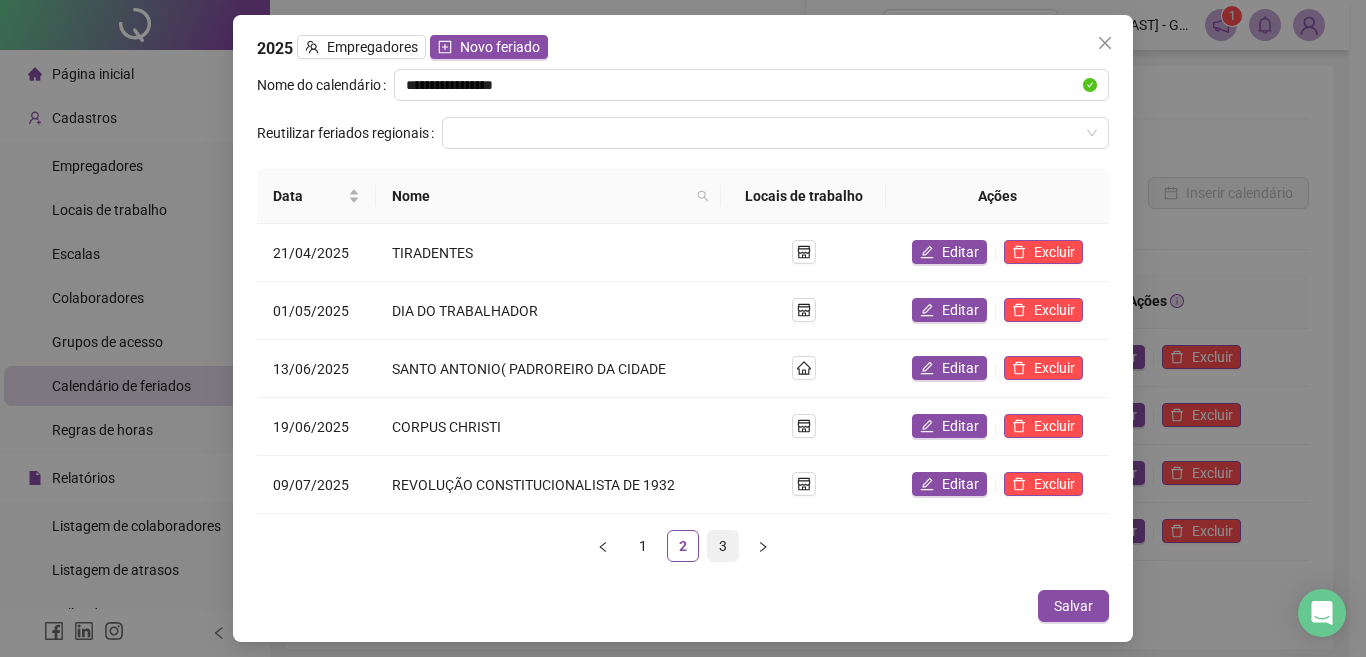 click on "3" at bounding box center [723, 546] 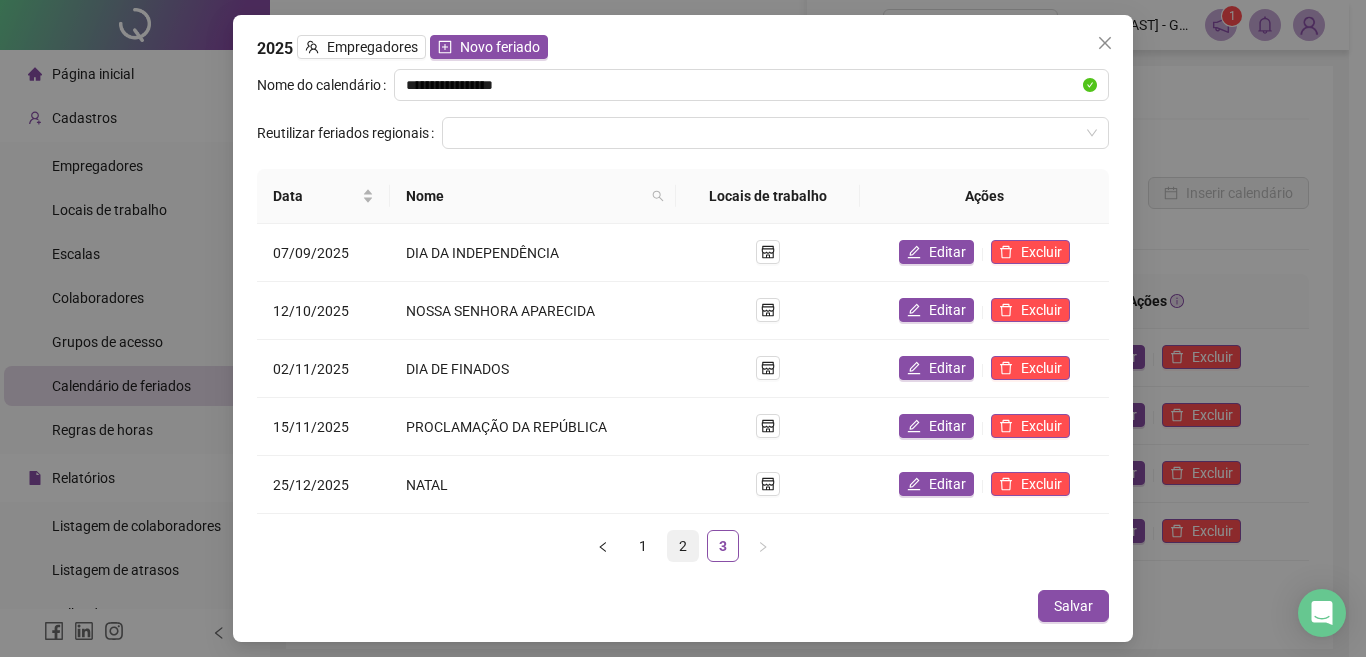 click on "2" at bounding box center [683, 546] 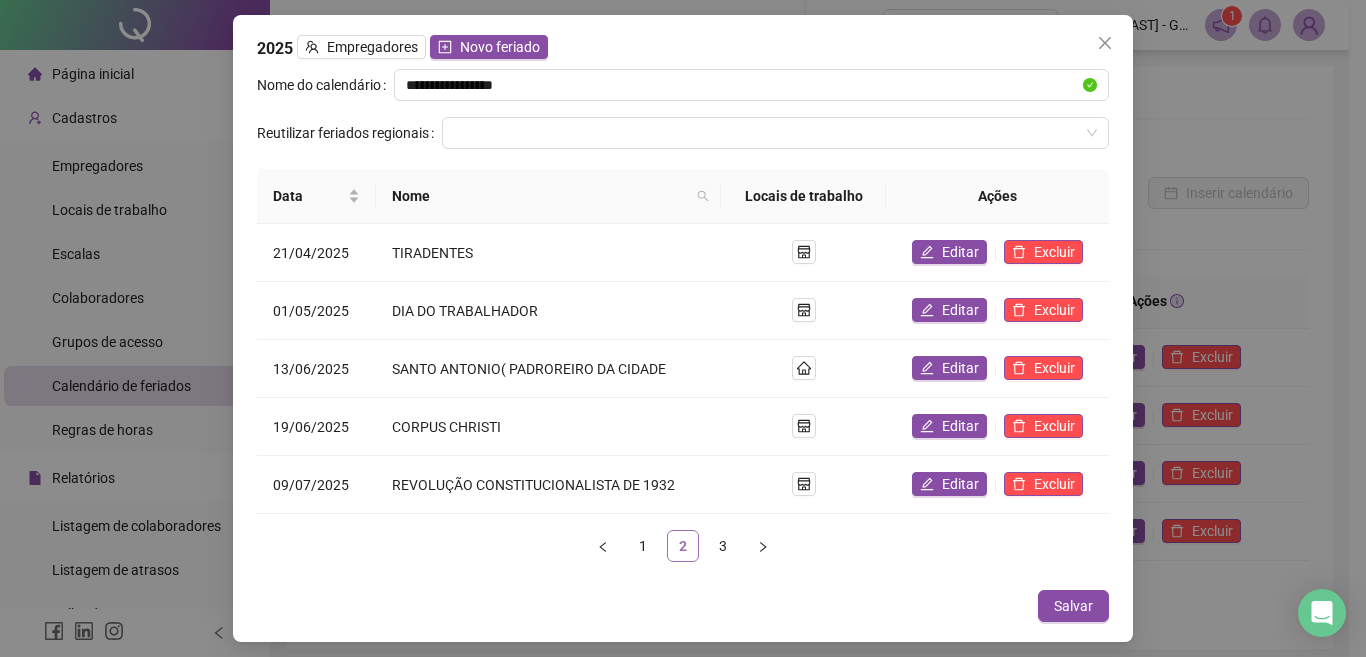 click on "2" at bounding box center [683, 546] 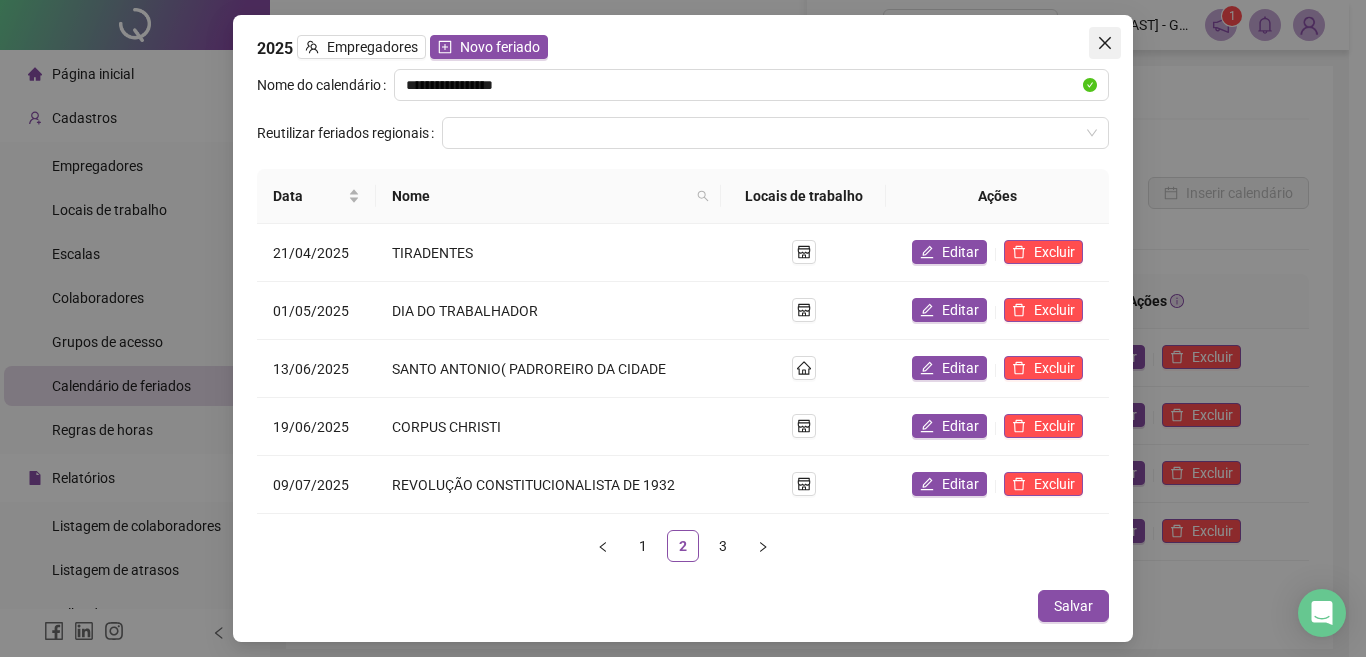click 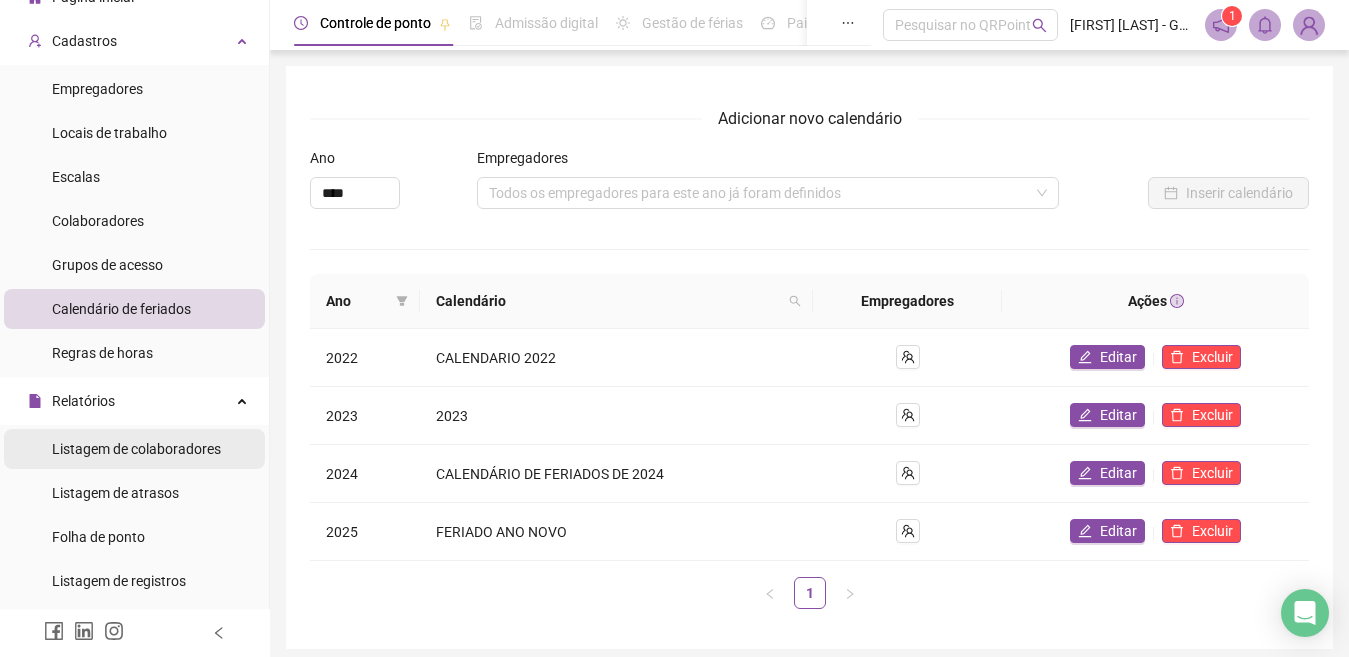 scroll, scrollTop: 100, scrollLeft: 0, axis: vertical 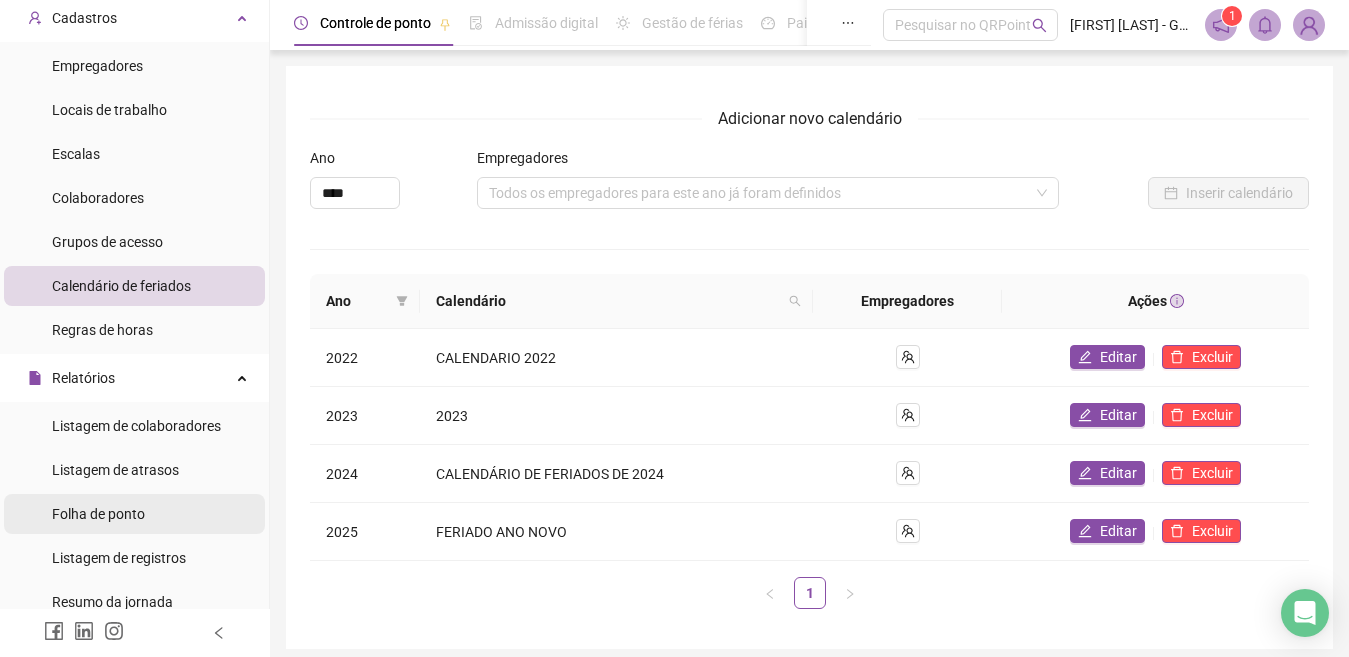 click on "Folha de ponto" at bounding box center [134, 514] 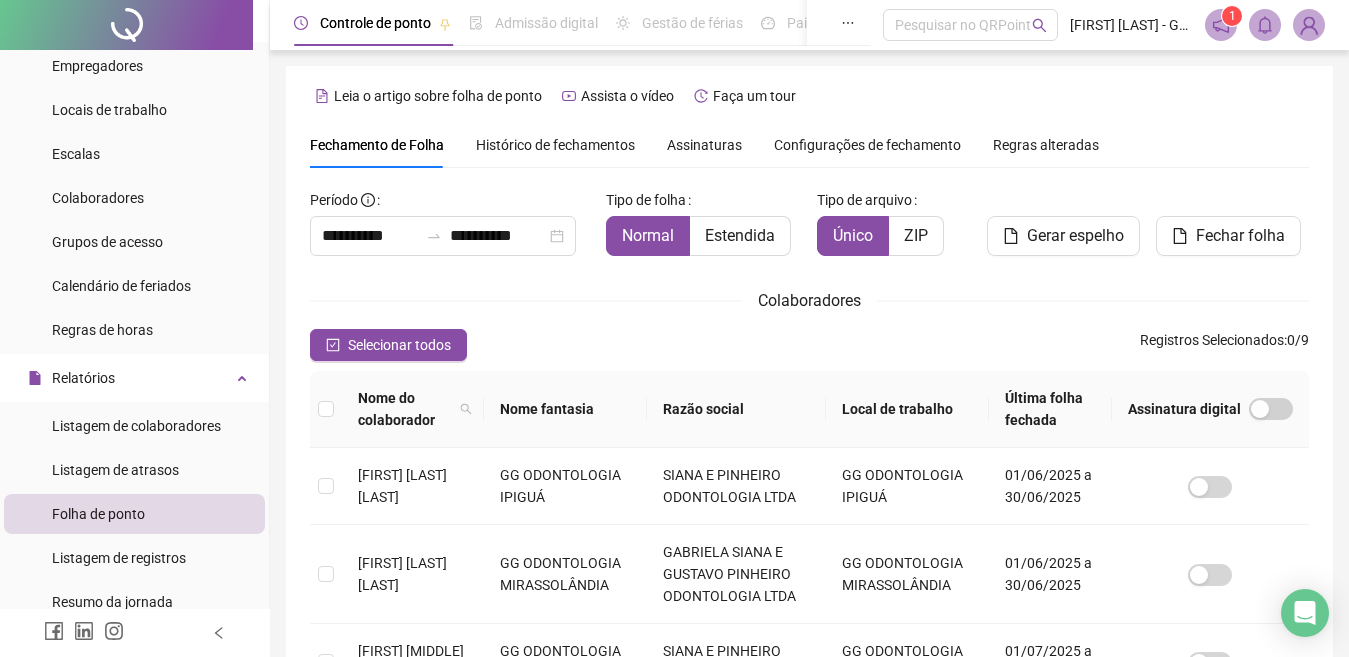 scroll, scrollTop: 81, scrollLeft: 0, axis: vertical 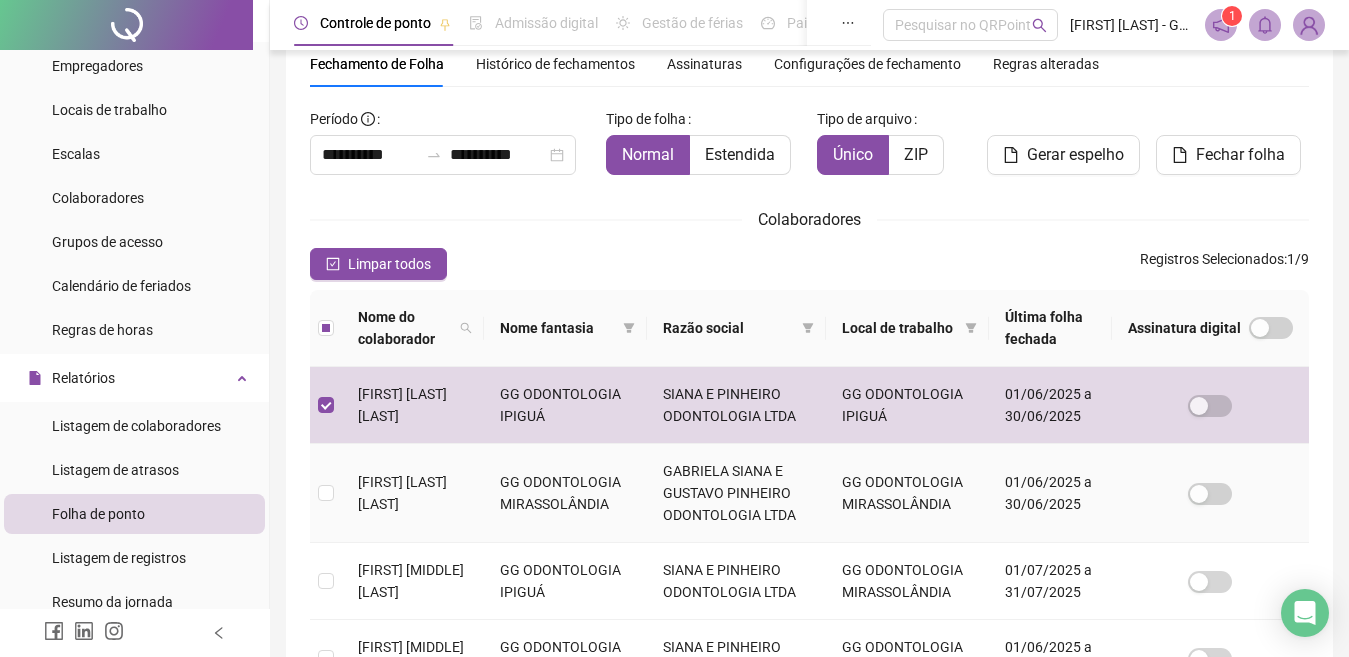 click at bounding box center (326, 493) 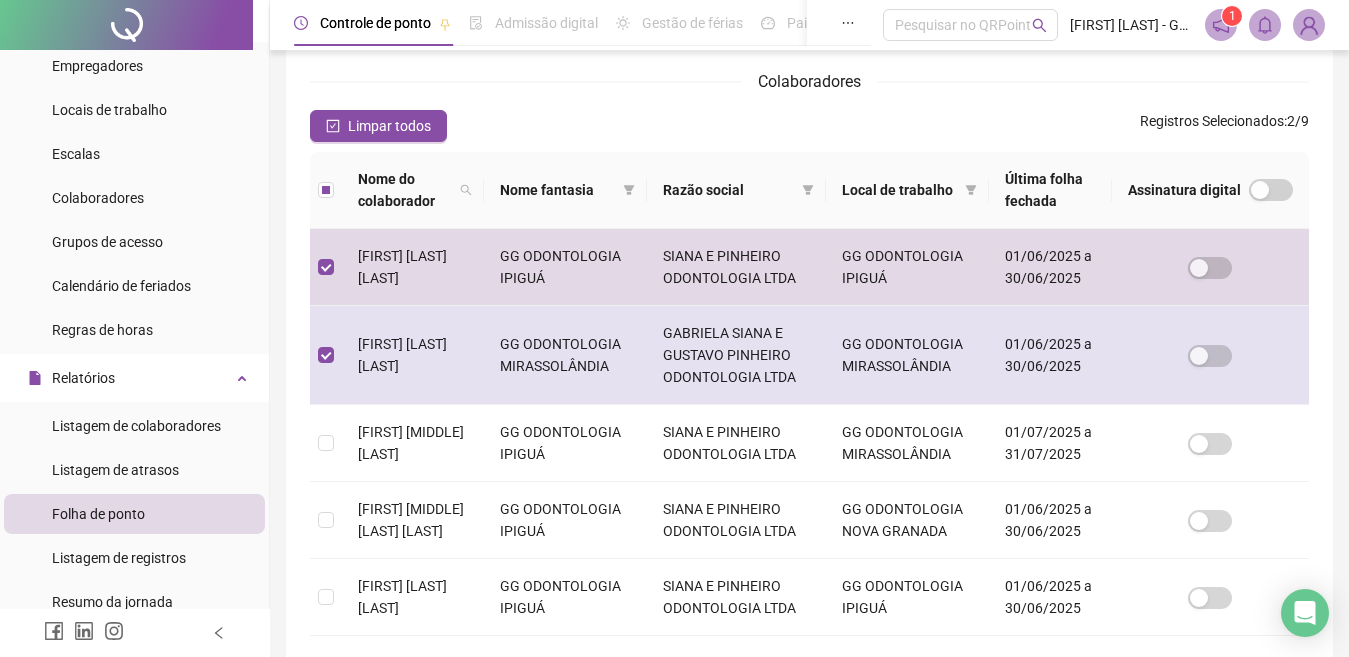scroll, scrollTop: 281, scrollLeft: 0, axis: vertical 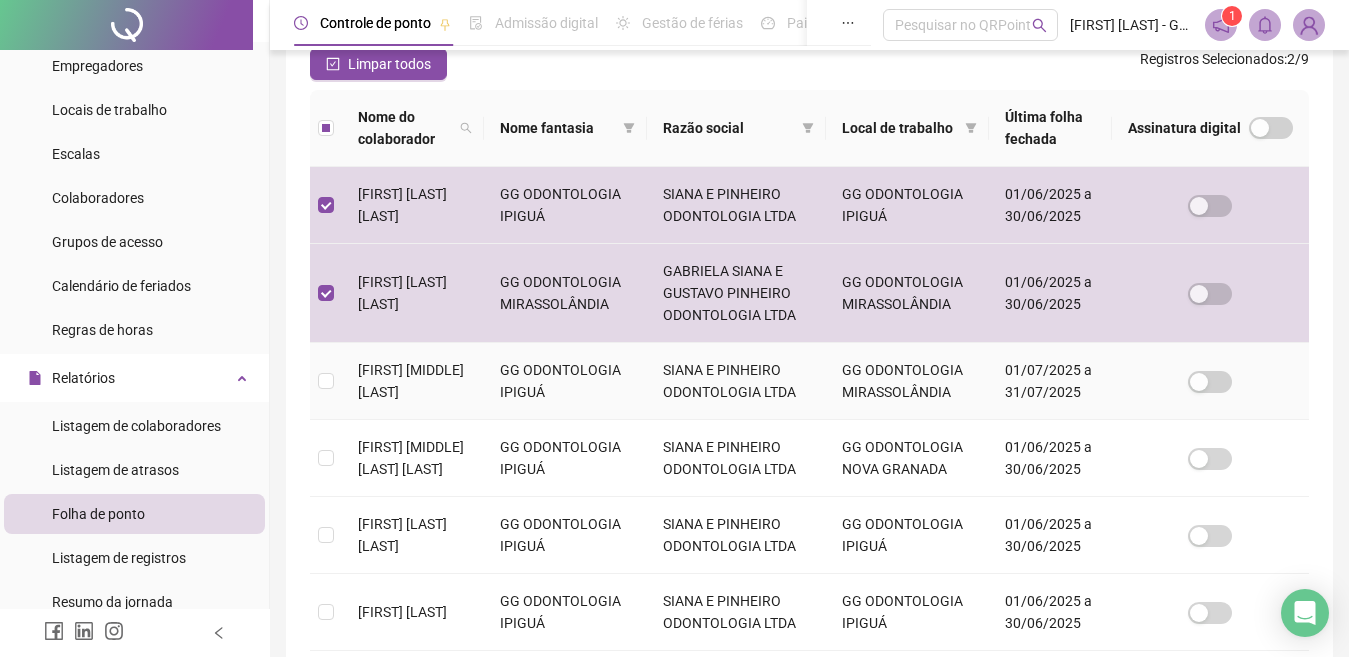 click at bounding box center (326, 381) 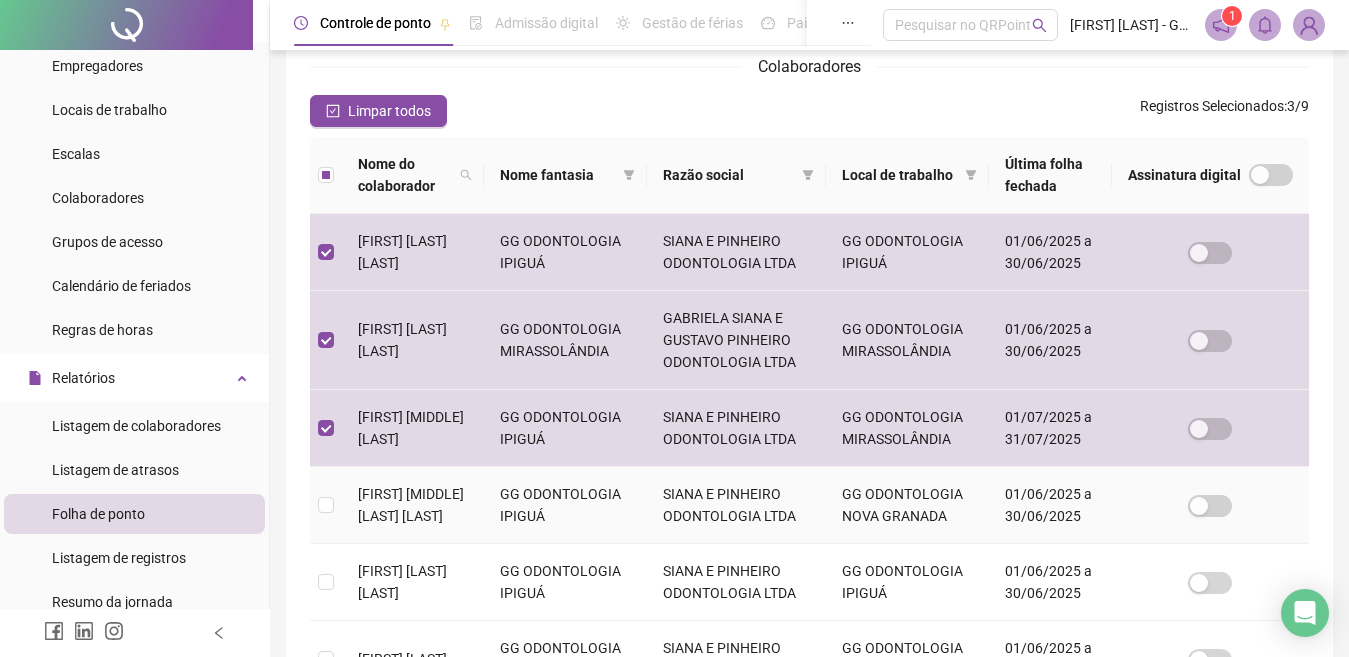 scroll, scrollTop: 381, scrollLeft: 0, axis: vertical 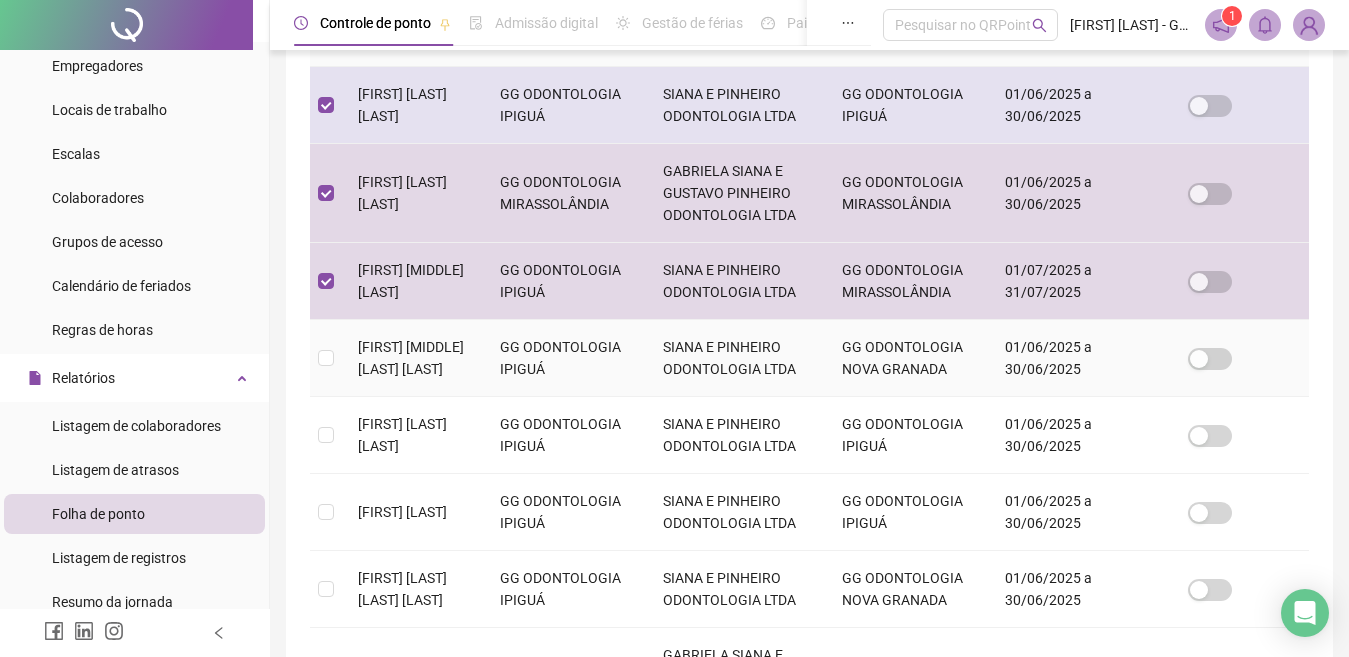 click at bounding box center (326, 358) 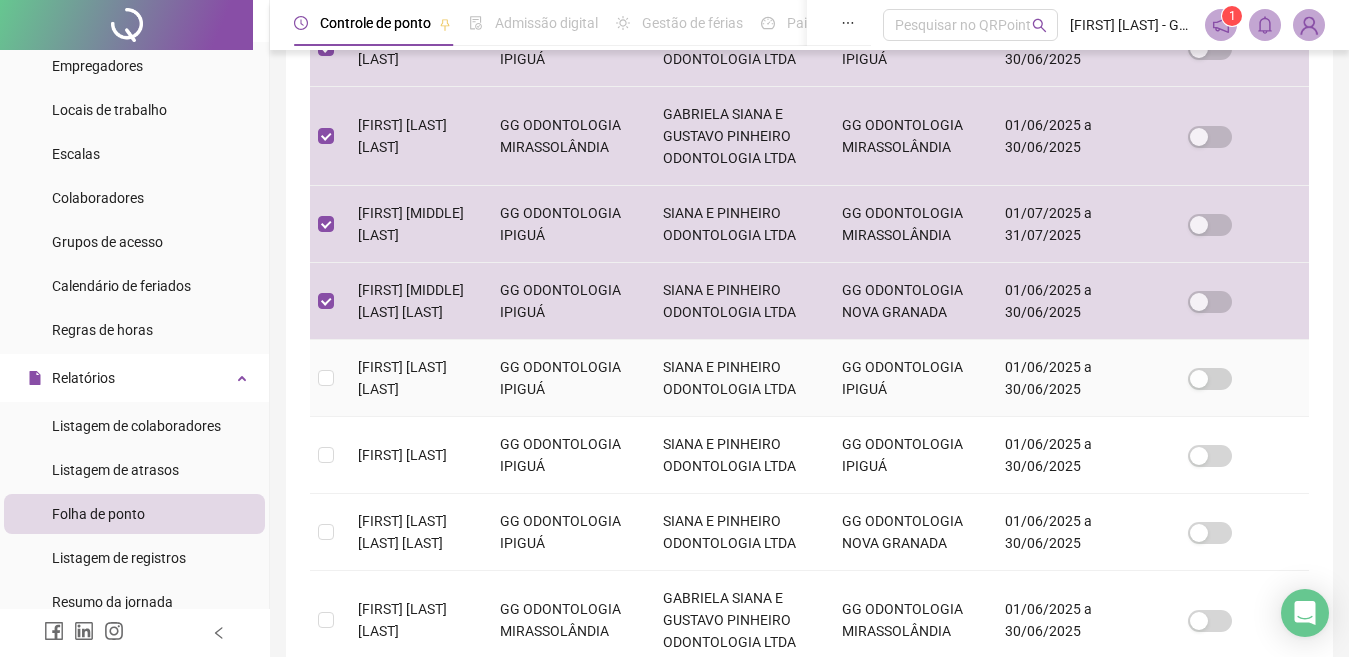 scroll, scrollTop: 481, scrollLeft: 0, axis: vertical 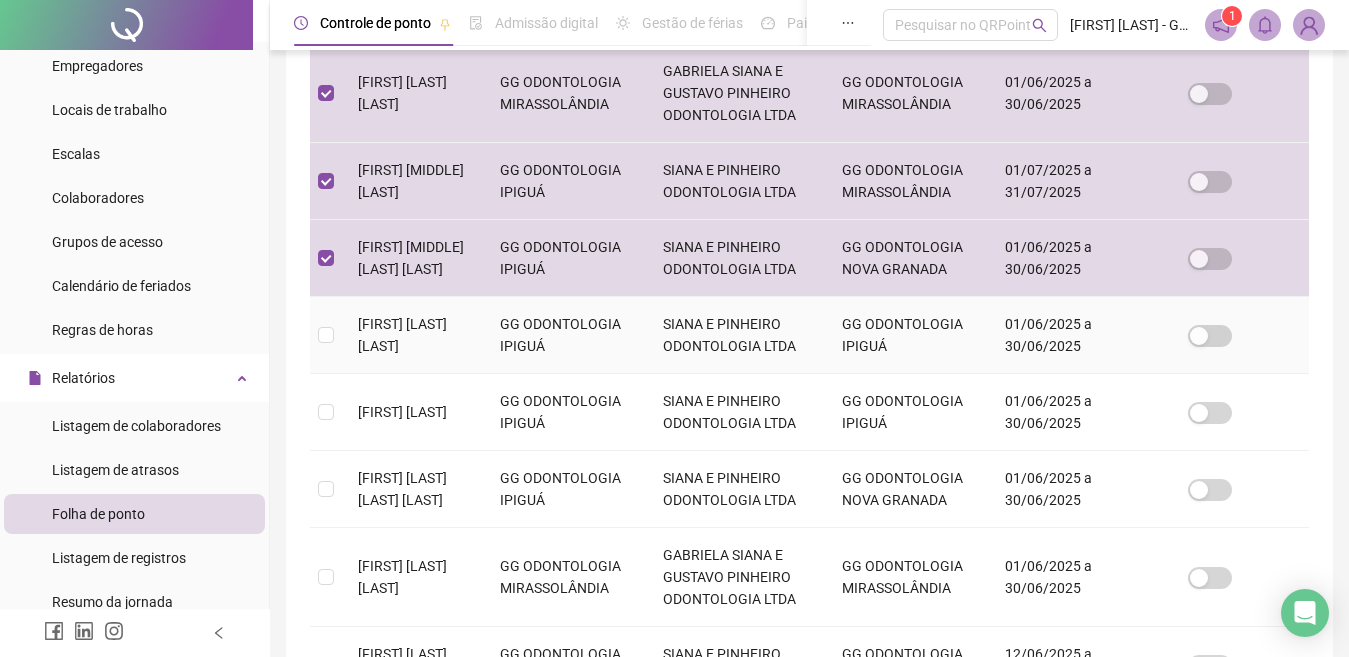 click at bounding box center (326, 335) 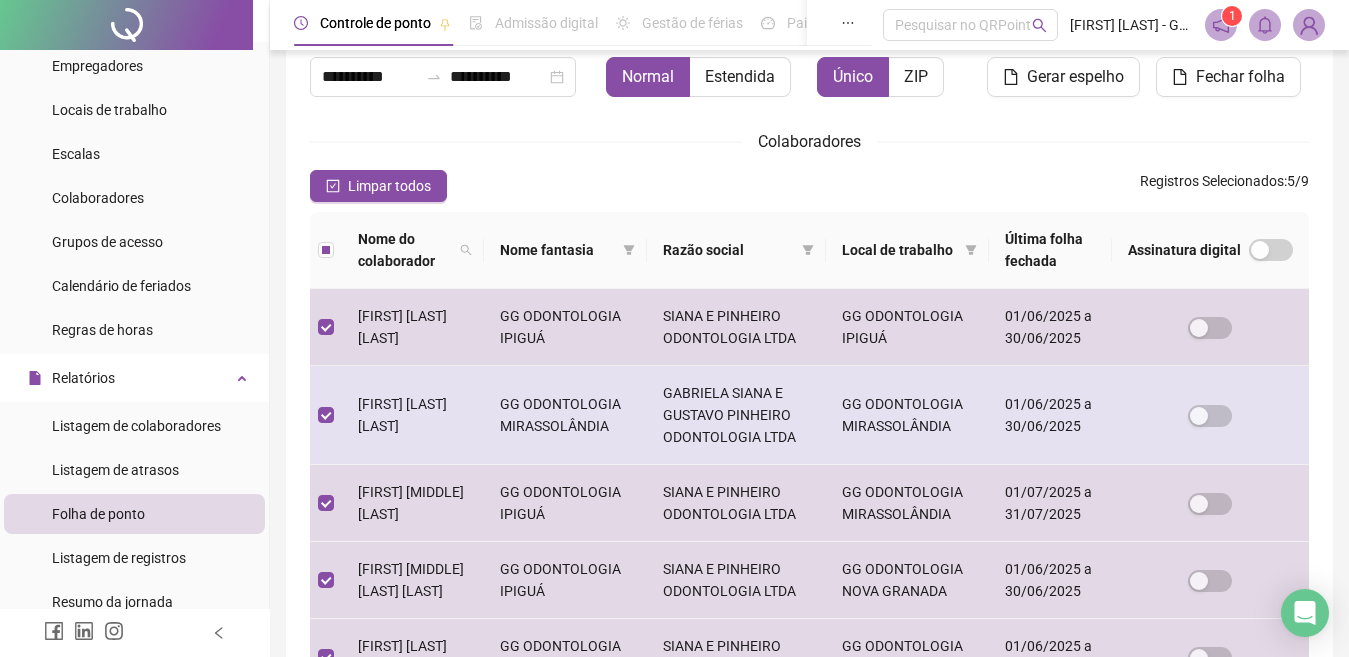 scroll, scrollTop: 481, scrollLeft: 0, axis: vertical 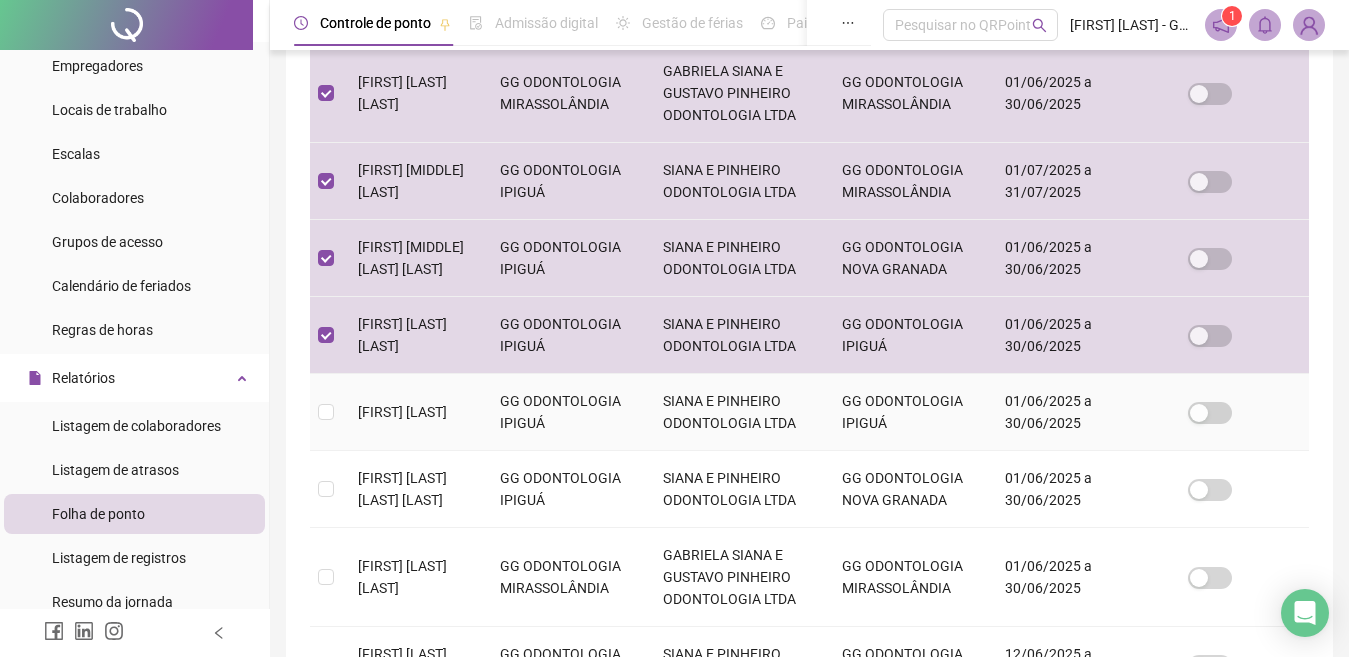 click at bounding box center [326, 412] 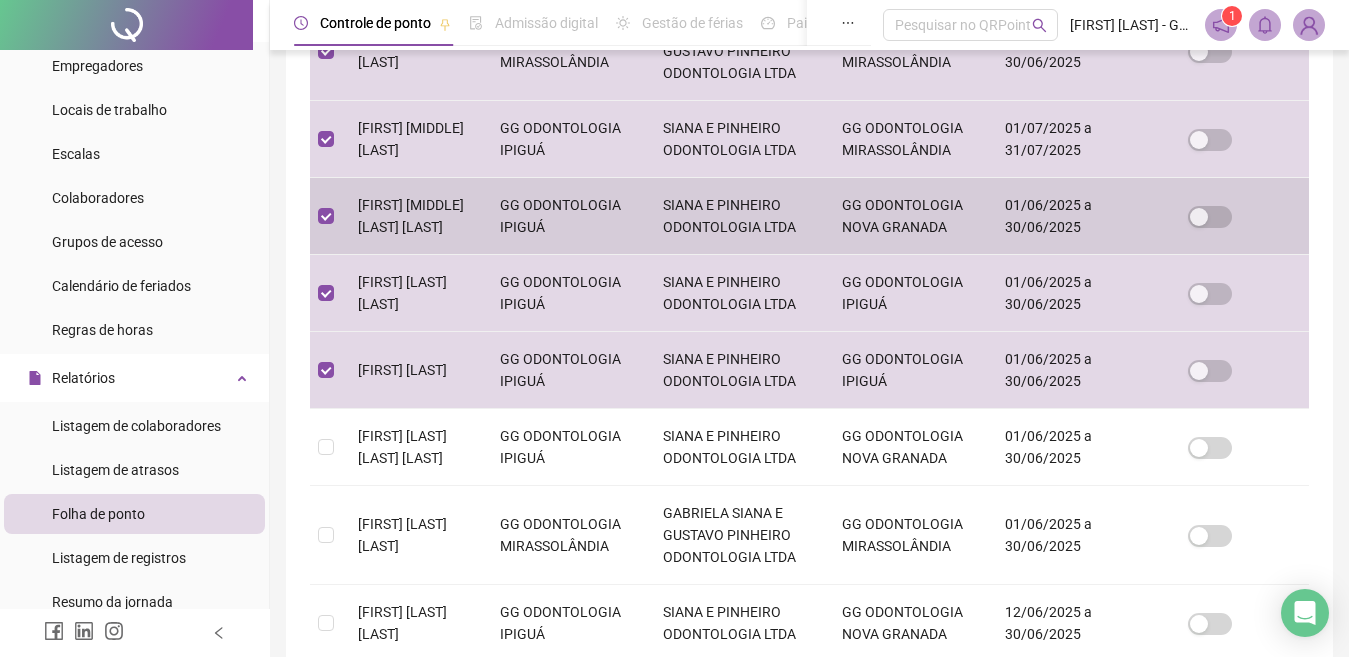 scroll, scrollTop: 581, scrollLeft: 0, axis: vertical 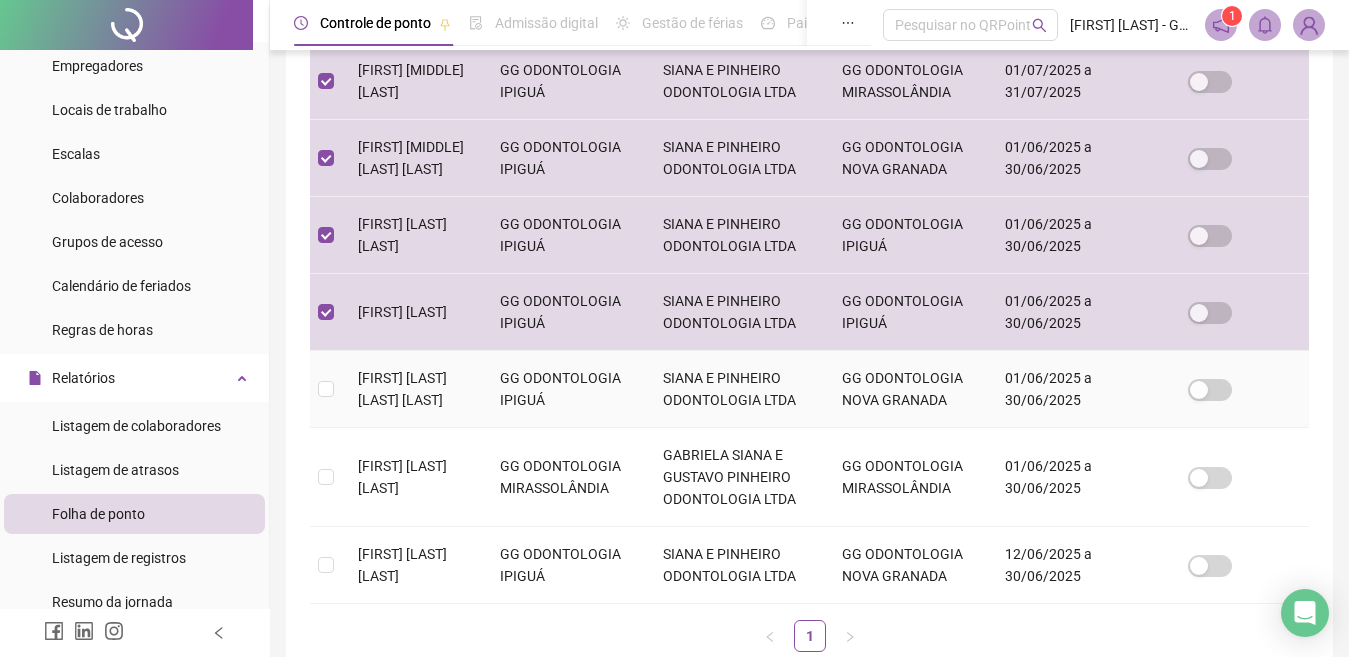 click at bounding box center [326, 389] 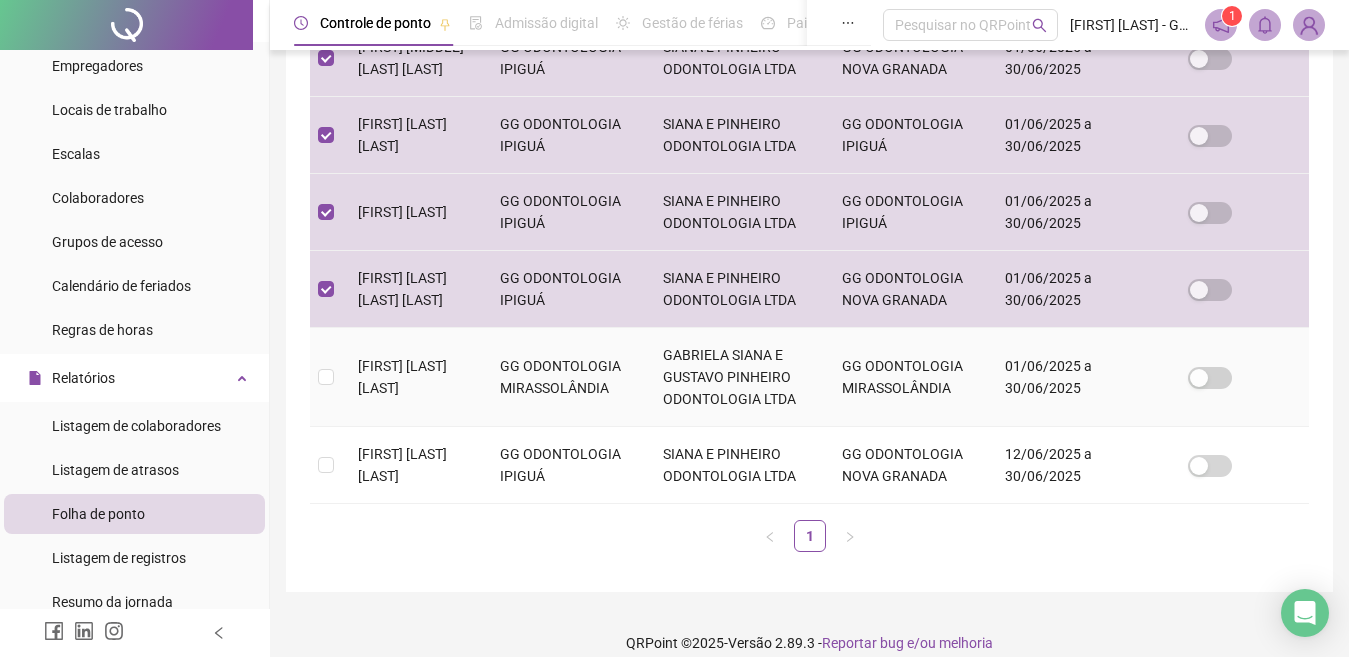 drag, startPoint x: 349, startPoint y: 442, endPoint x: 354, endPoint y: 462, distance: 20.615528 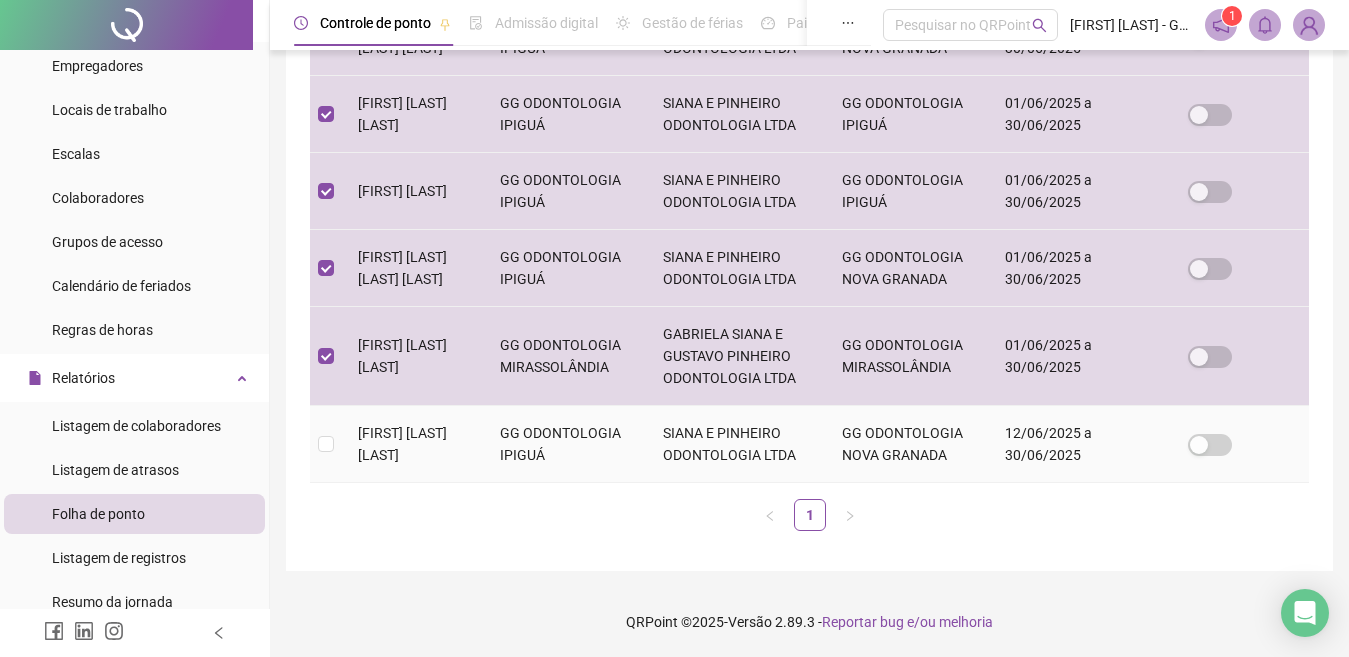 scroll, scrollTop: 768, scrollLeft: 0, axis: vertical 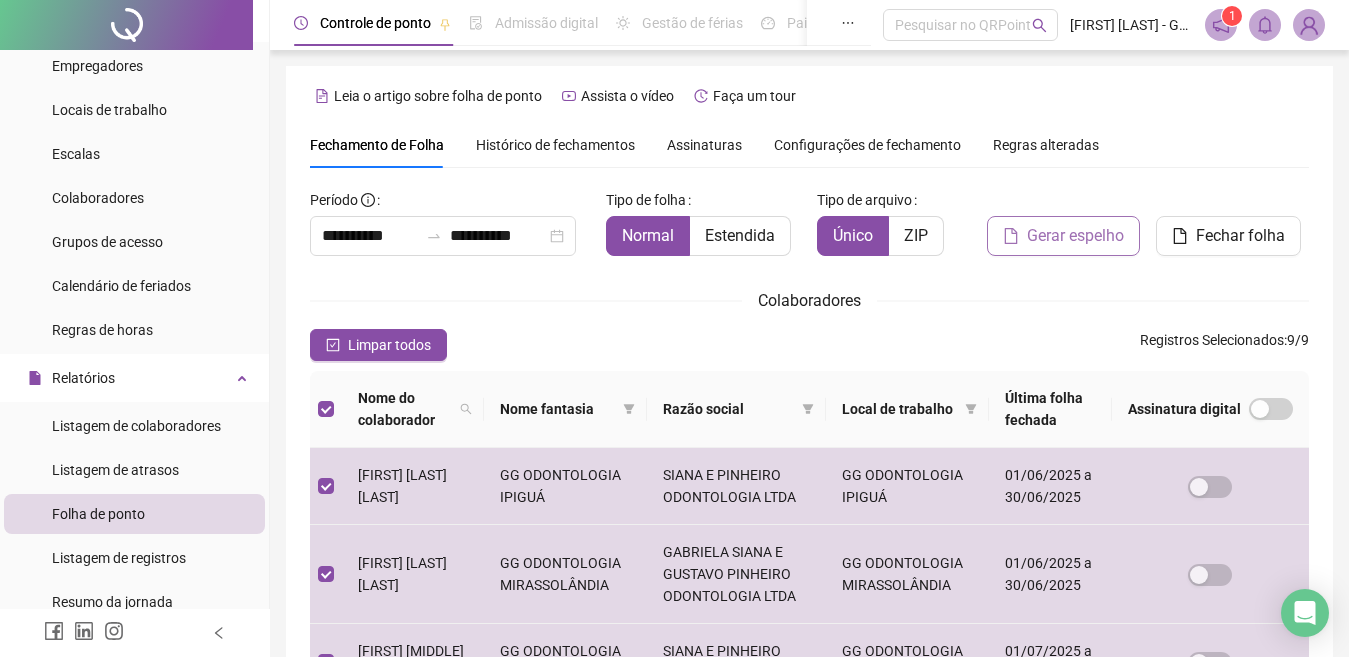 click on "Gerar espelho" at bounding box center (1075, 236) 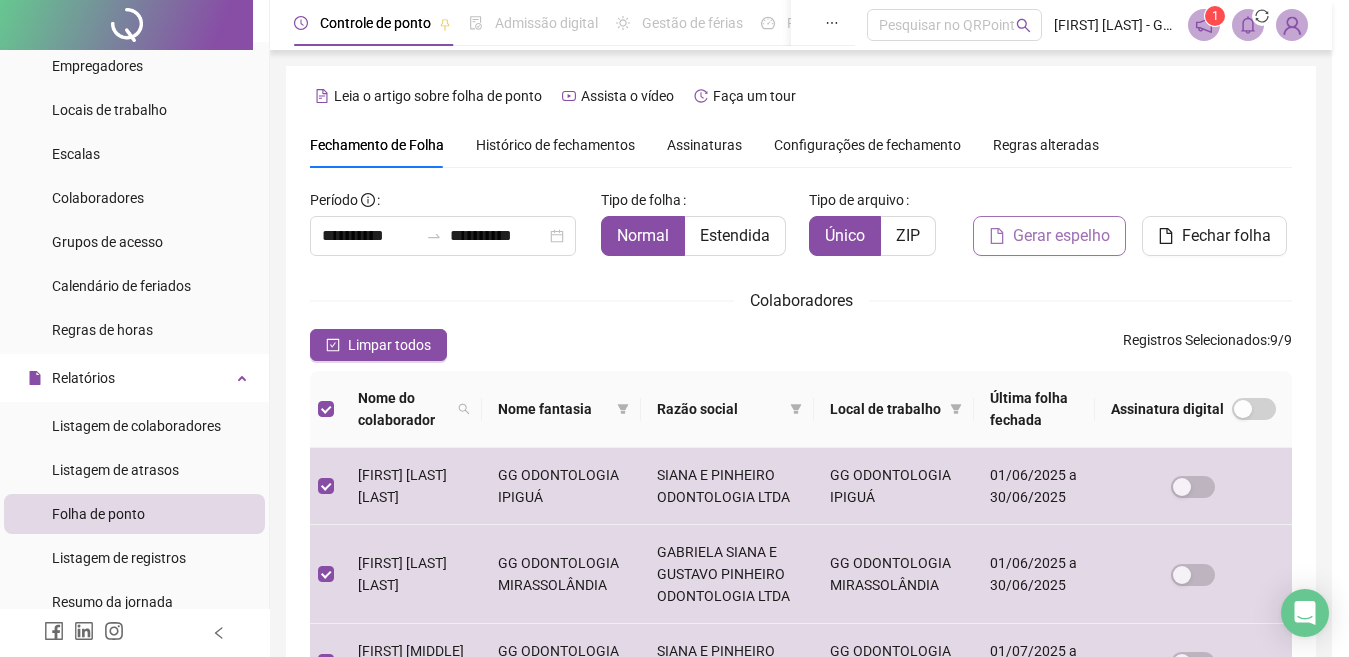 scroll, scrollTop: 81, scrollLeft: 0, axis: vertical 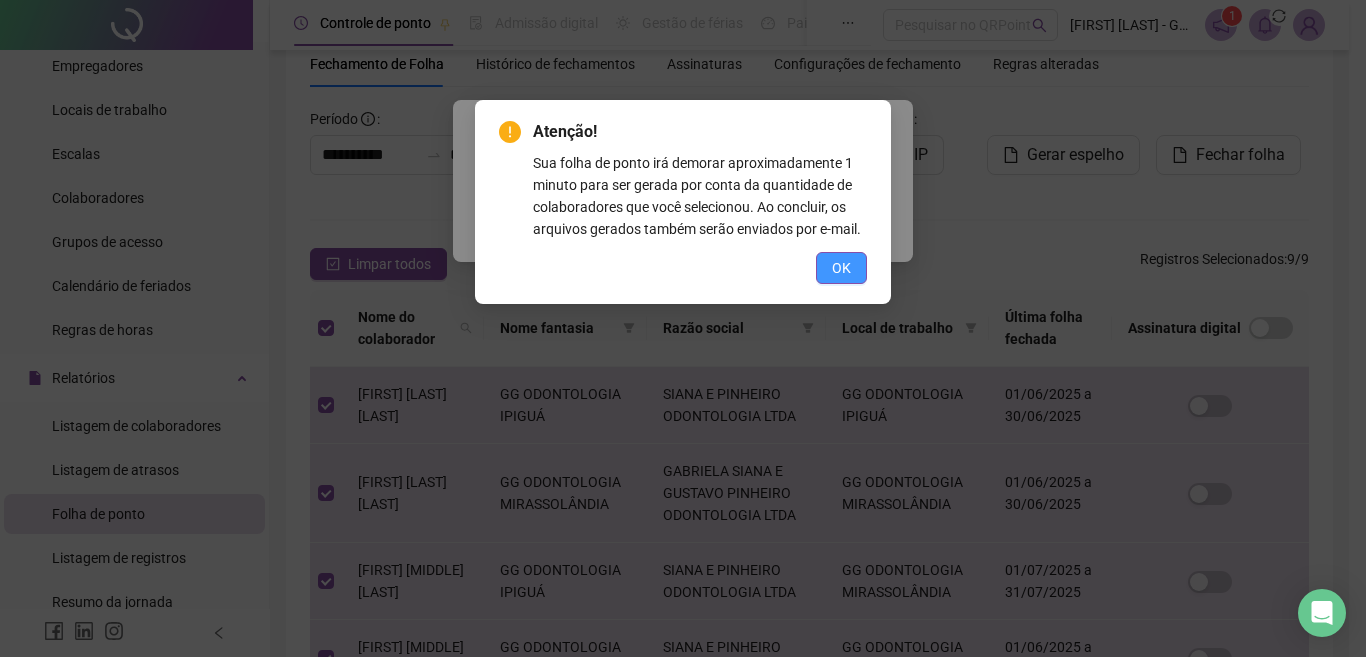 click on "OK" at bounding box center (841, 268) 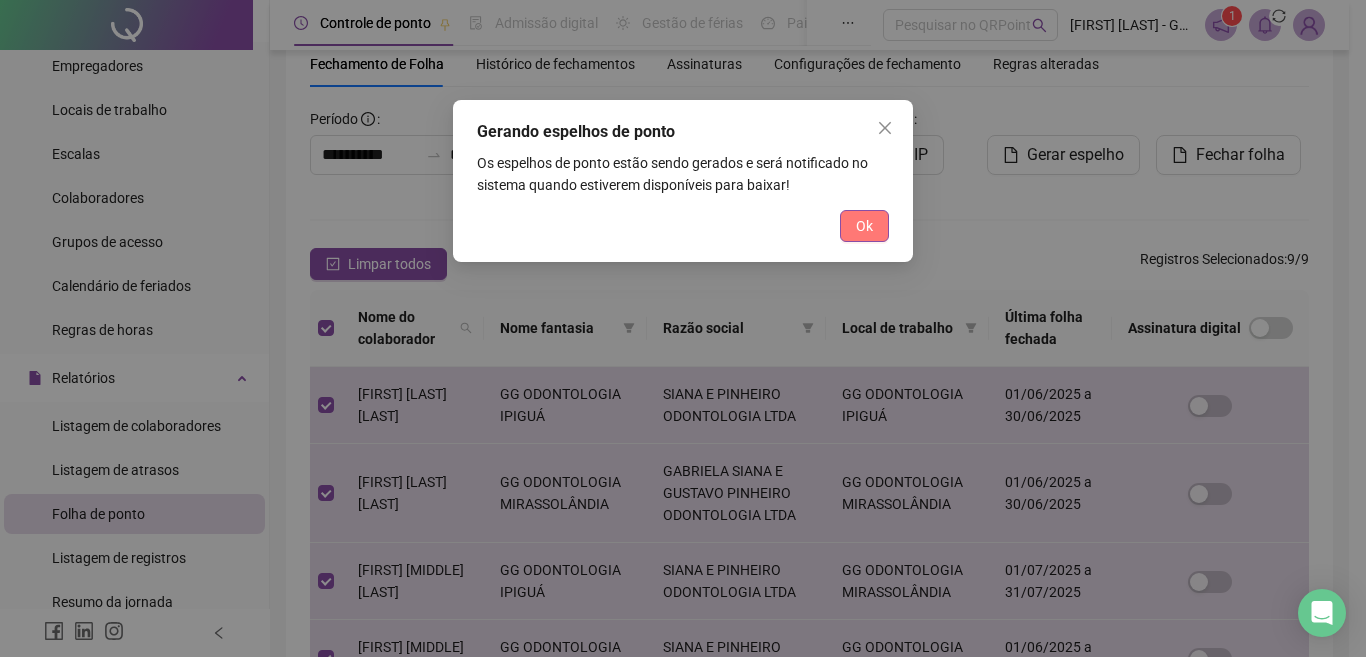 click on "Ok" at bounding box center (864, 226) 